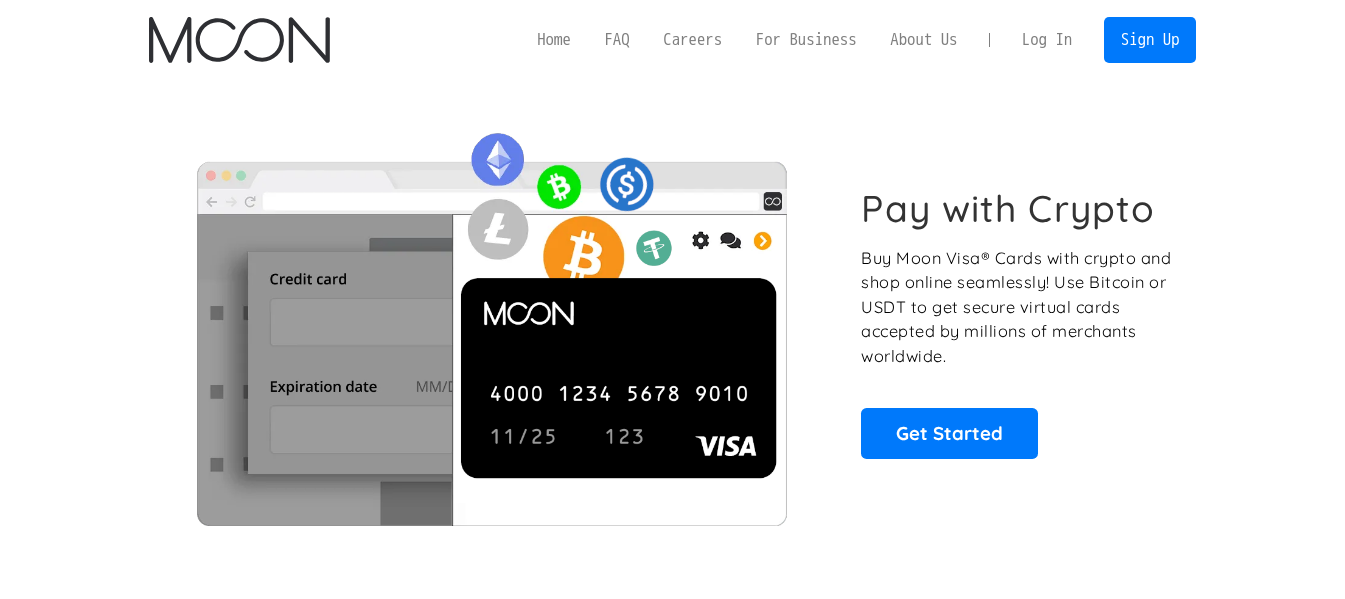 scroll, scrollTop: 0, scrollLeft: 0, axis: both 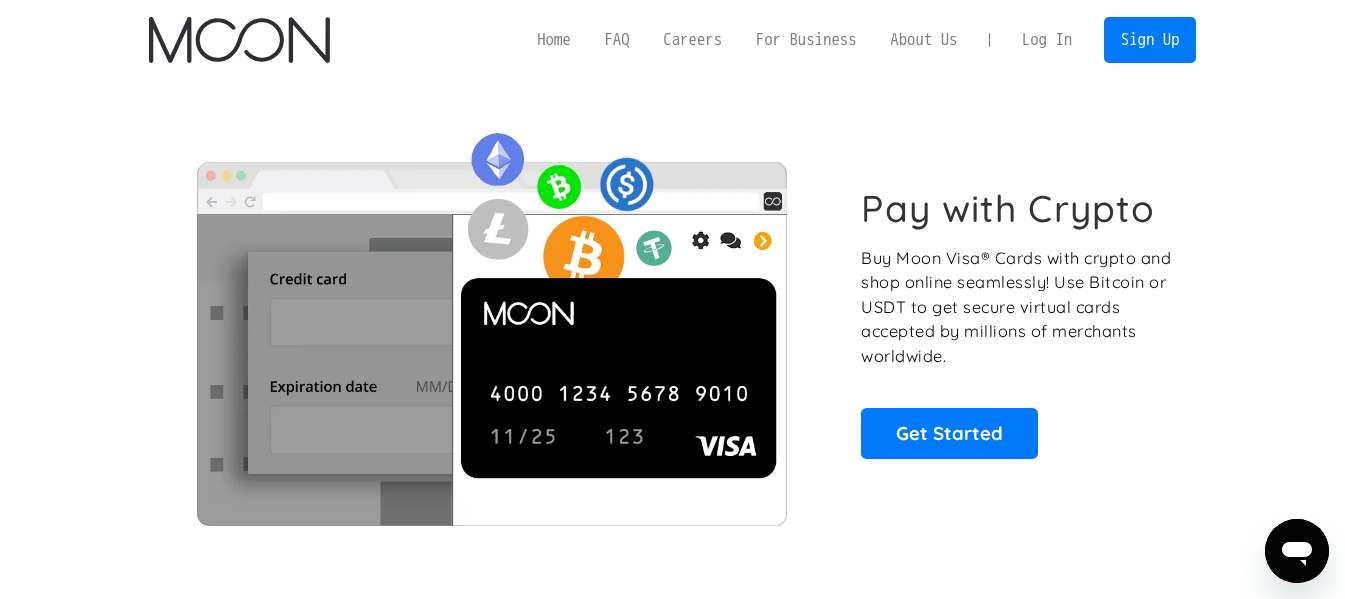 click on "Pay with Crypto" at bounding box center [1008, 208] 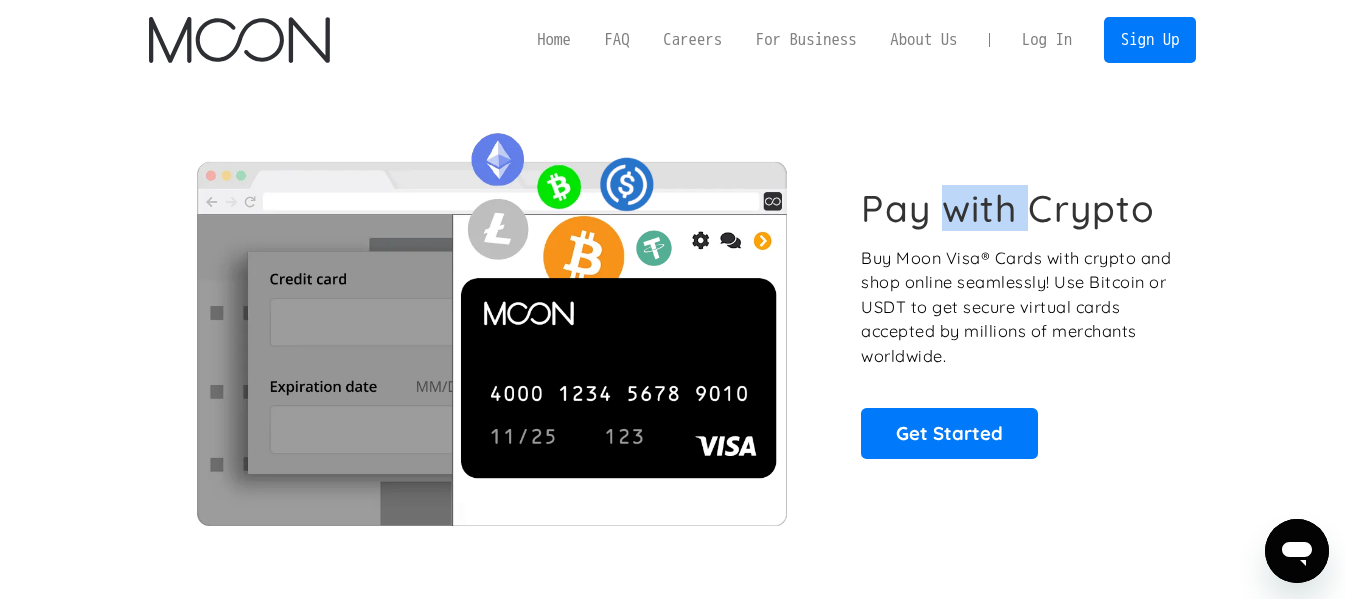 click on "Pay with Crypto" at bounding box center [1008, 208] 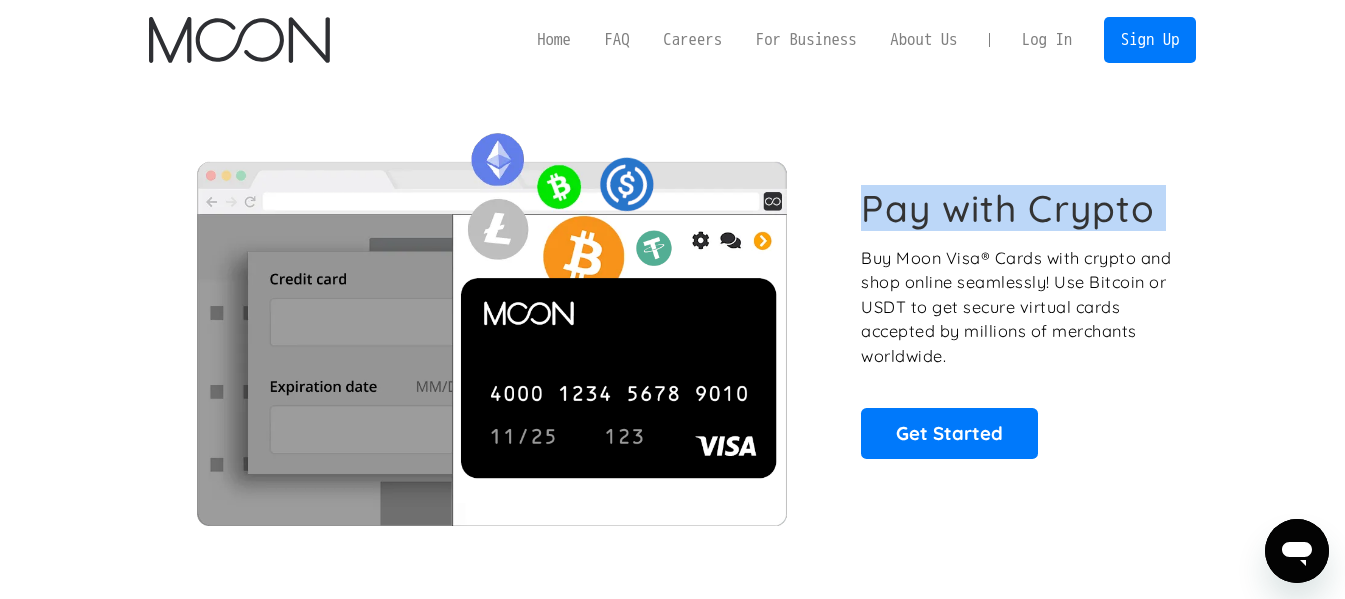 click on "Pay with Crypto" at bounding box center [1008, 208] 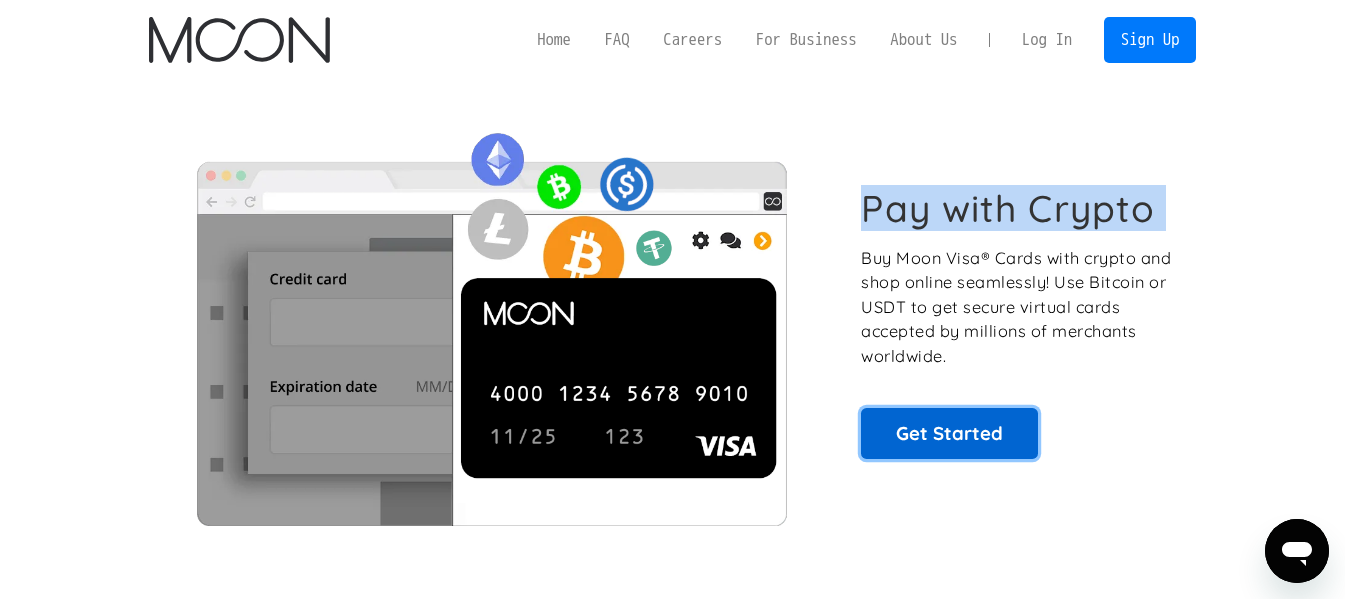 click on "Get Started" at bounding box center (949, 433) 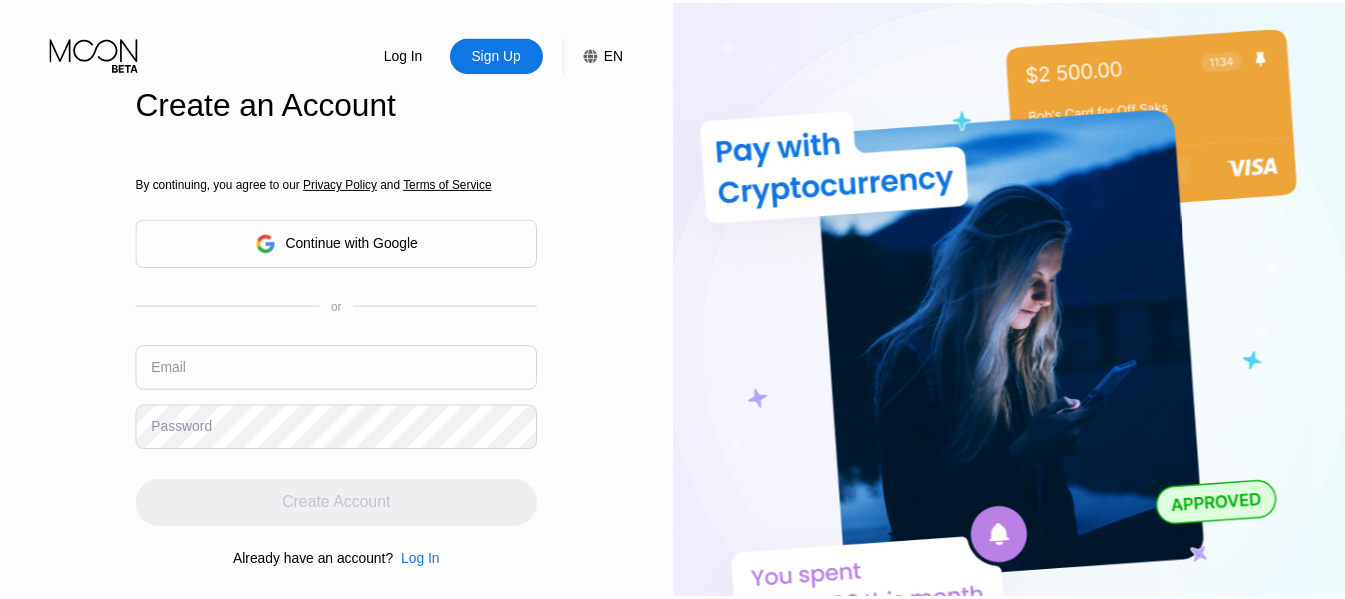 scroll, scrollTop: 0, scrollLeft: 0, axis: both 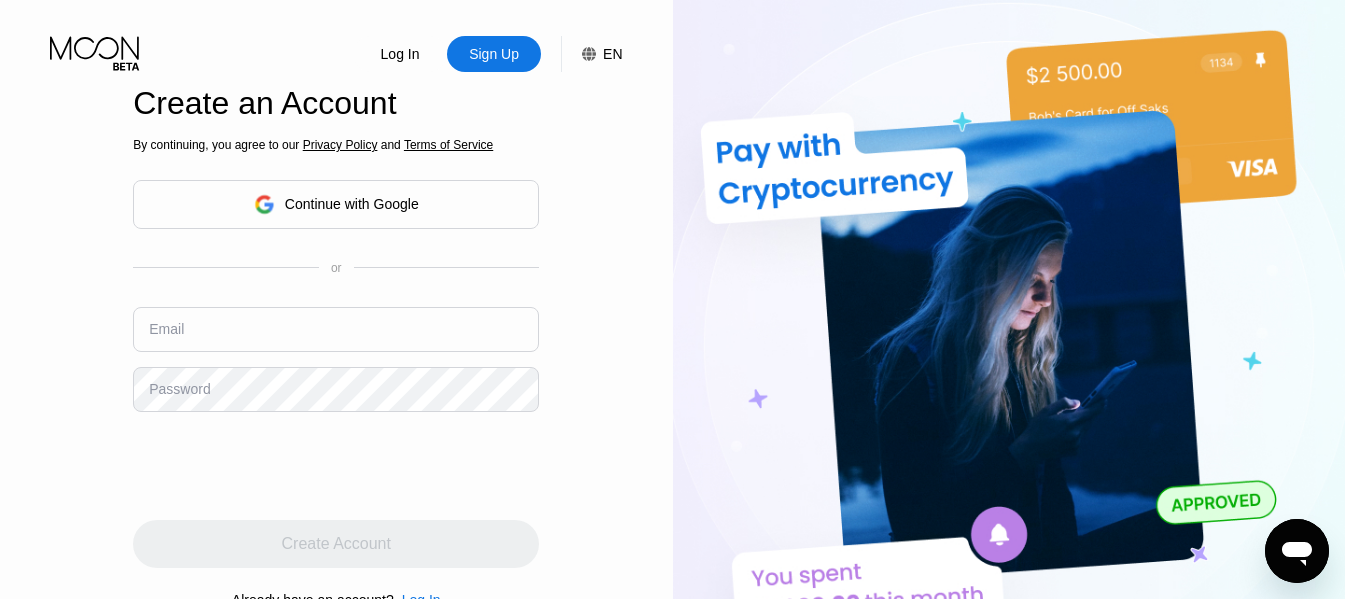 click on "Continue with Google" at bounding box center [336, 204] 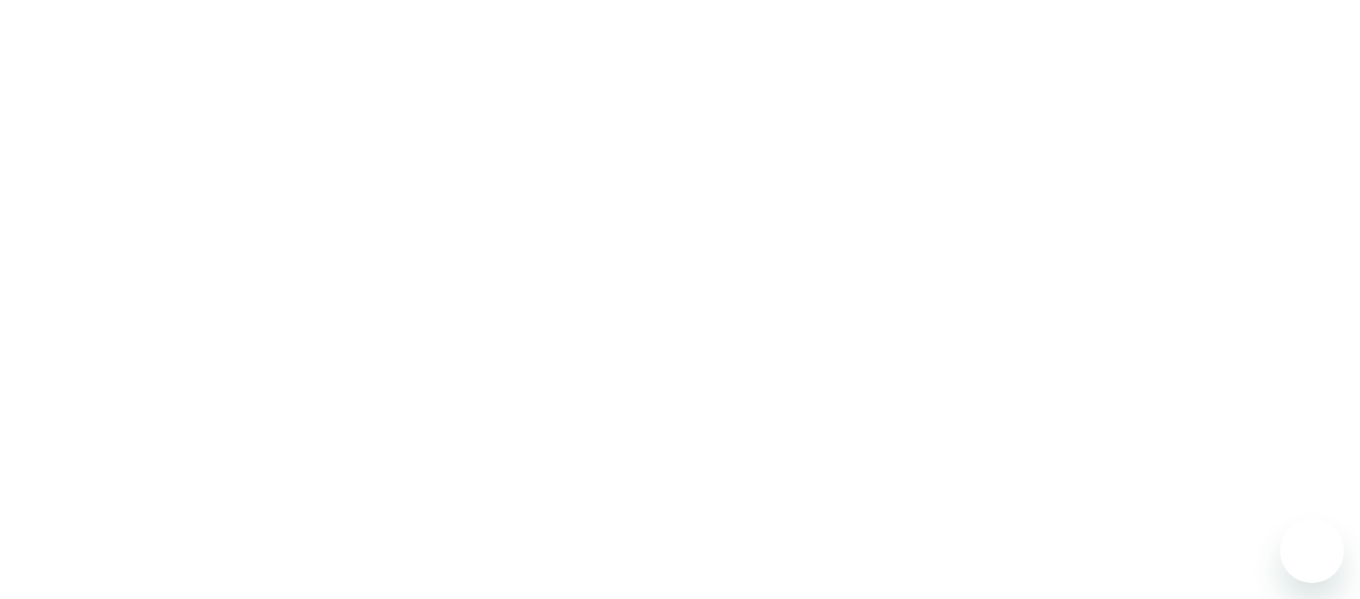 scroll, scrollTop: 0, scrollLeft: 0, axis: both 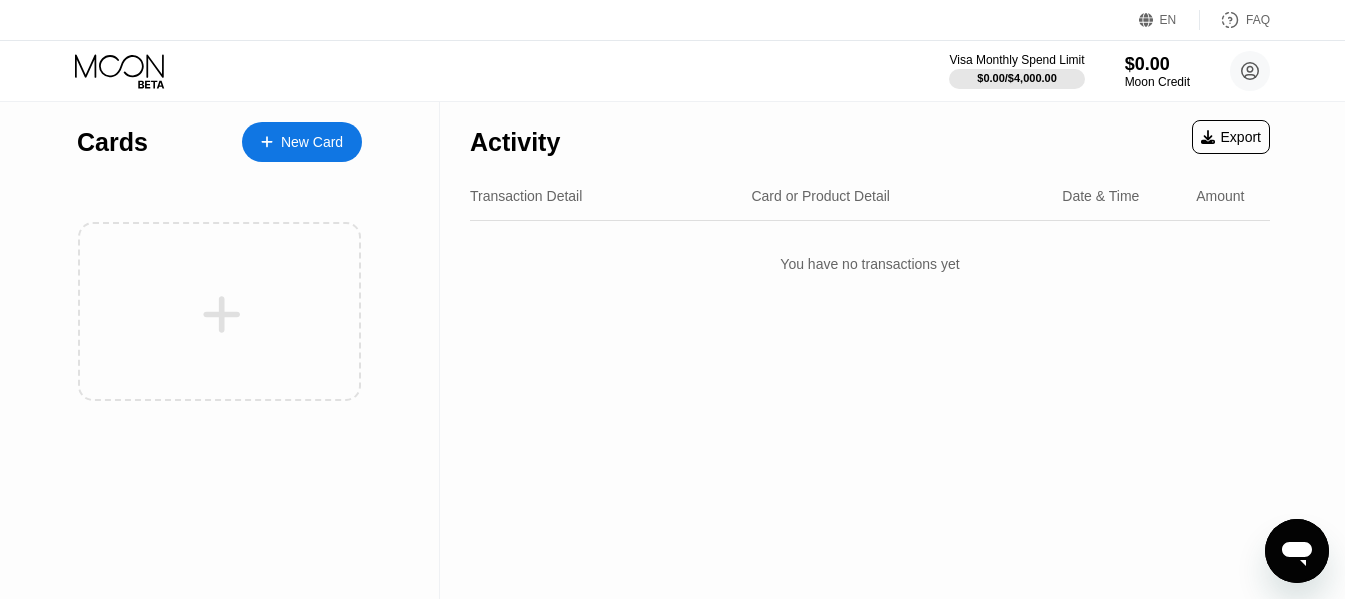 click on "New Card" at bounding box center (302, 142) 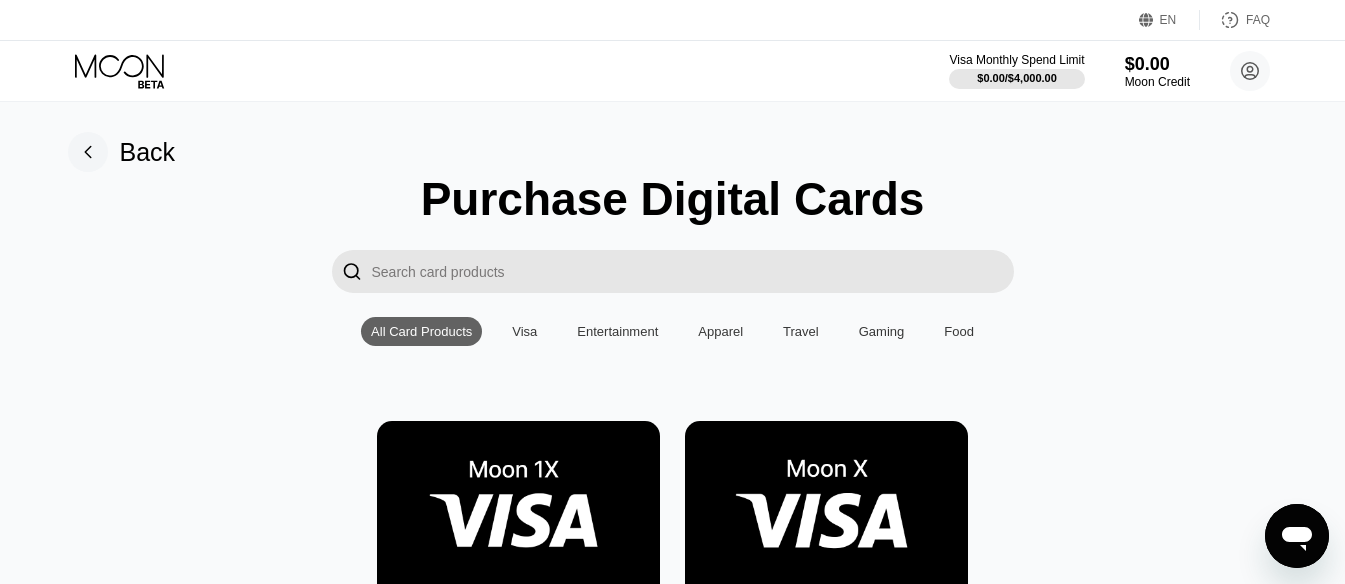 scroll, scrollTop: 100, scrollLeft: 0, axis: vertical 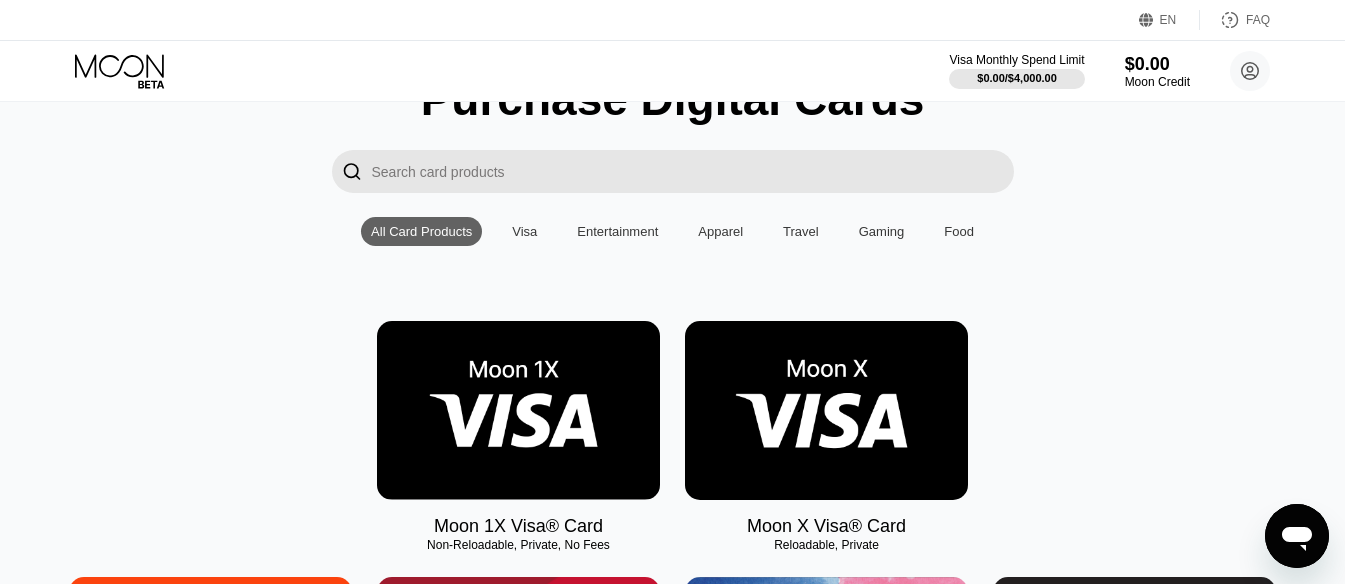 click at bounding box center (518, 410) 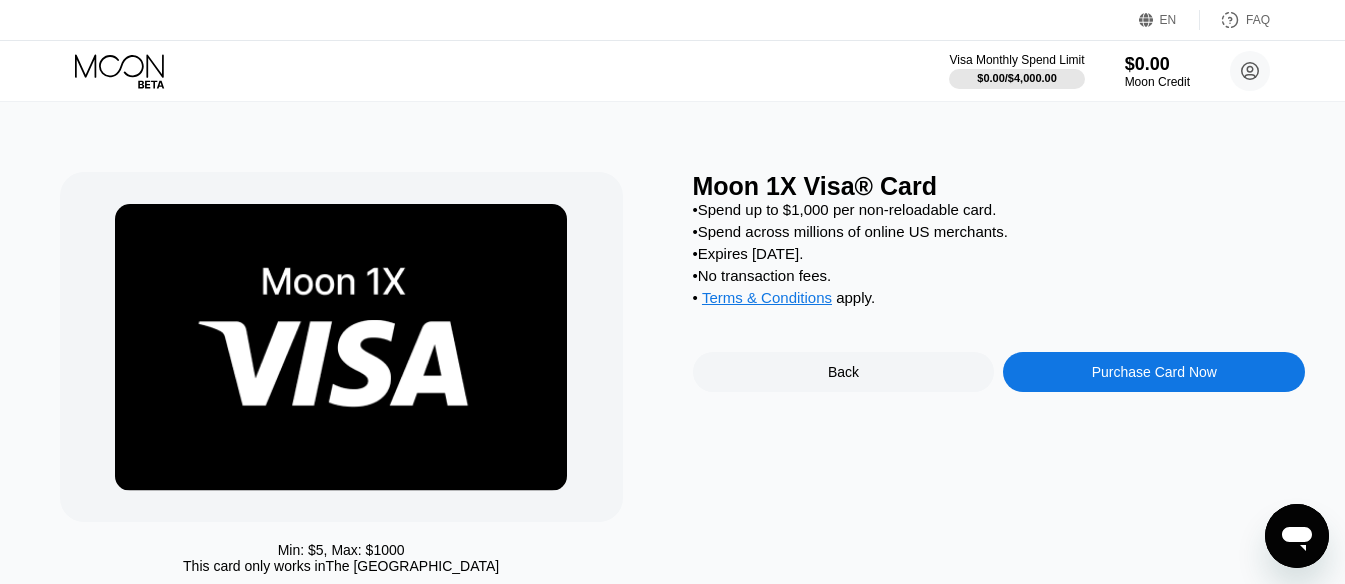 scroll, scrollTop: 0, scrollLeft: 0, axis: both 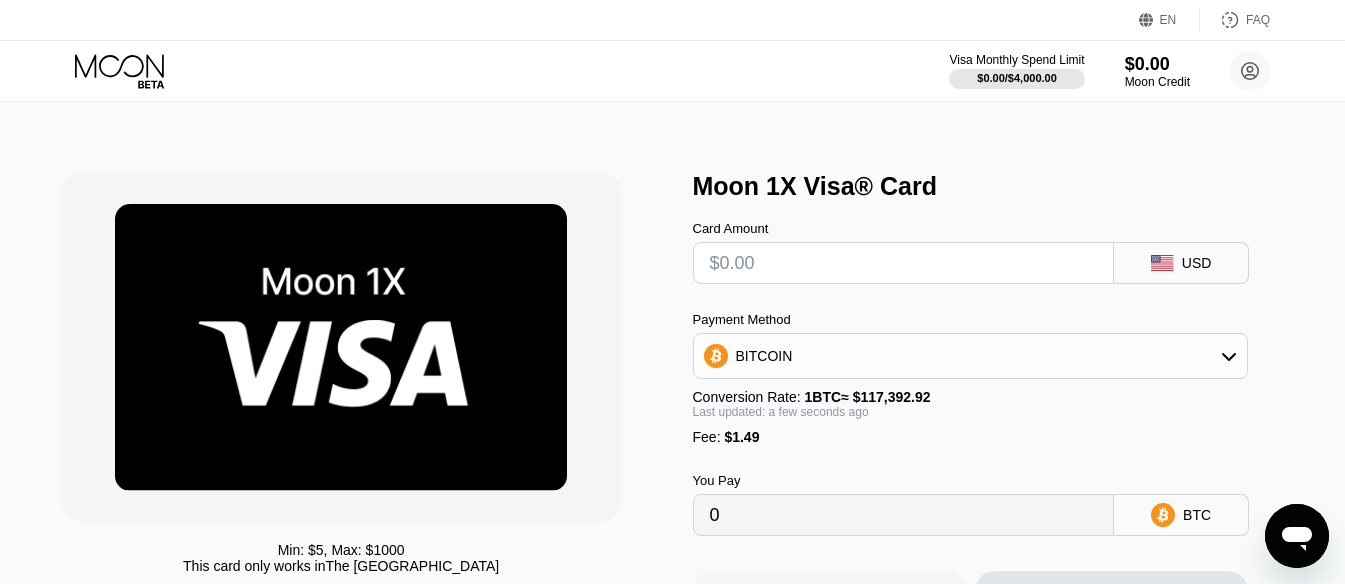 drag, startPoint x: 945, startPoint y: 339, endPoint x: 948, endPoint y: 353, distance: 14.3178215 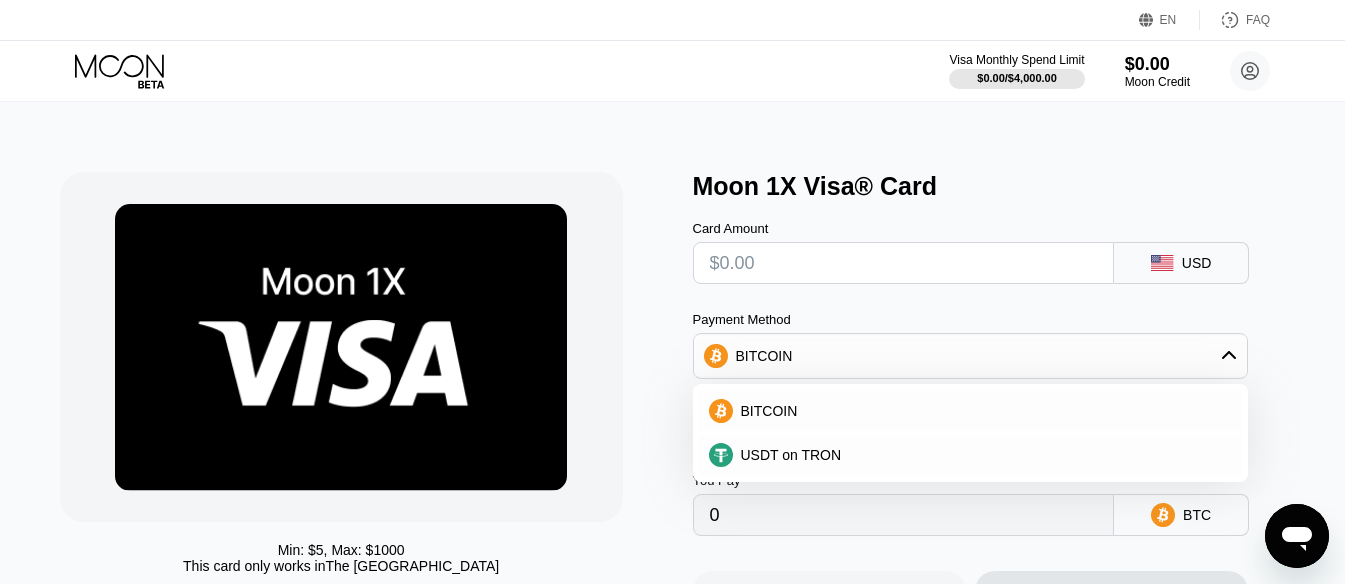 click on "BITCOIN" at bounding box center (971, 356) 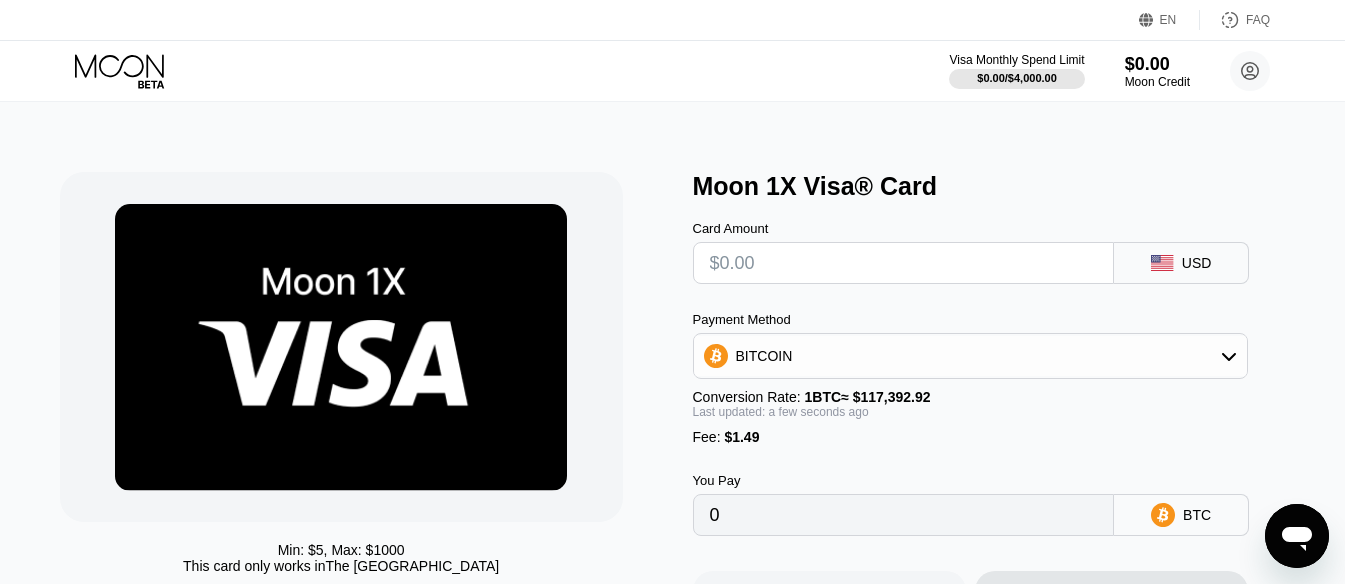 click at bounding box center (904, 263) 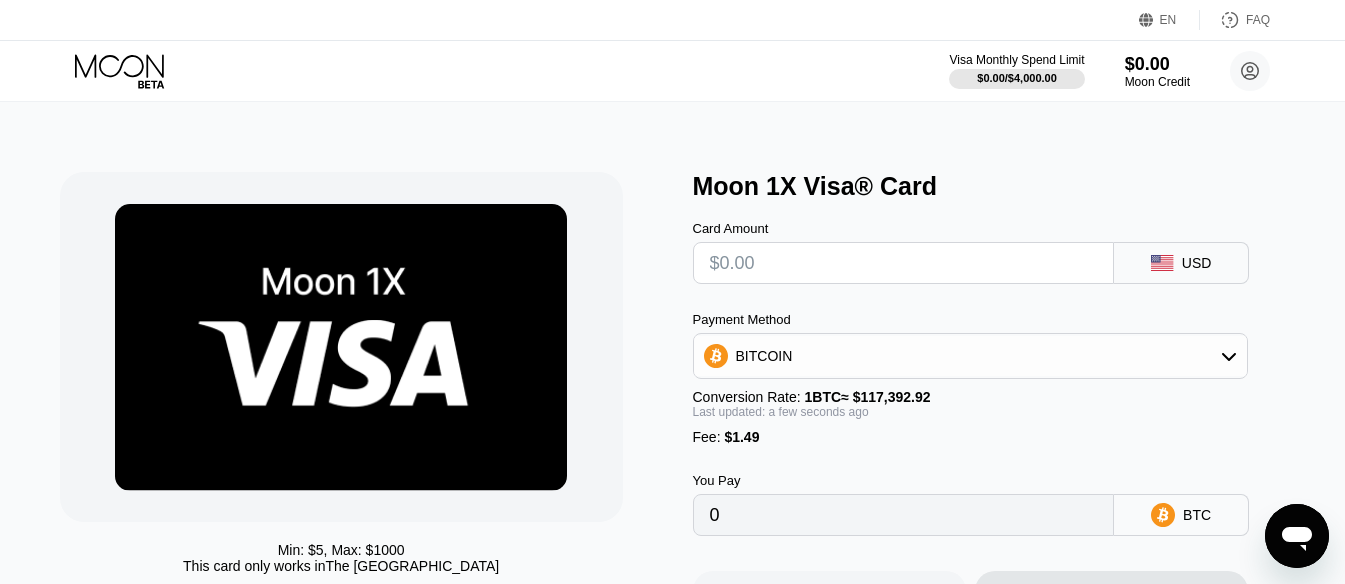 type on "$1" 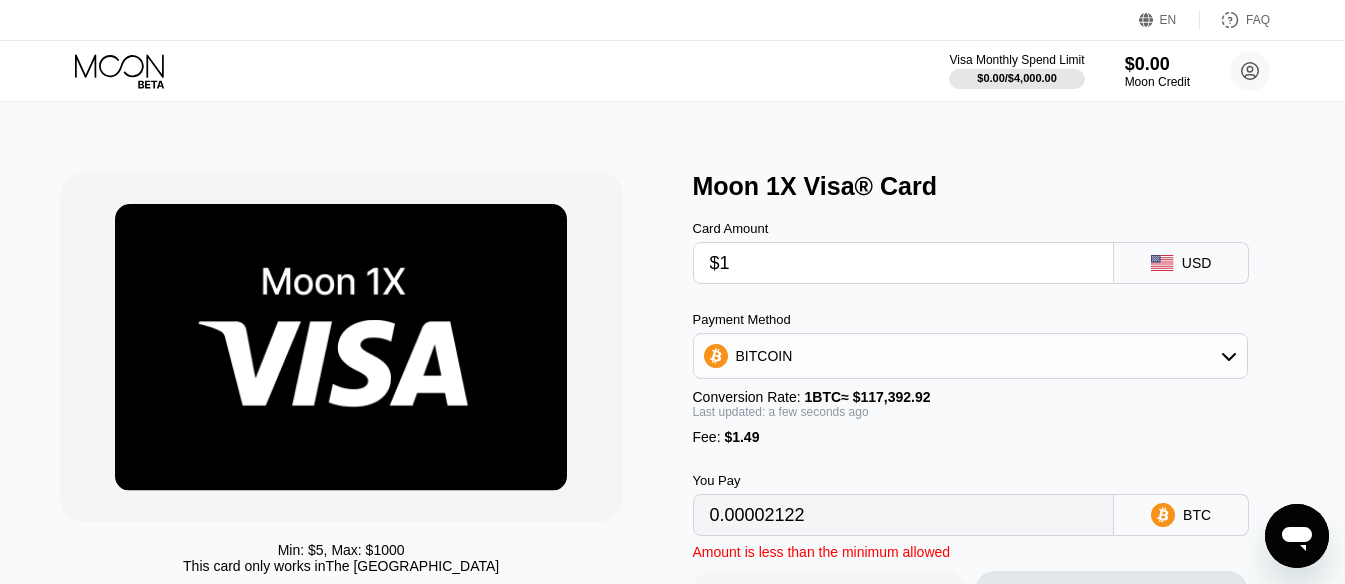 type on "0.00002122" 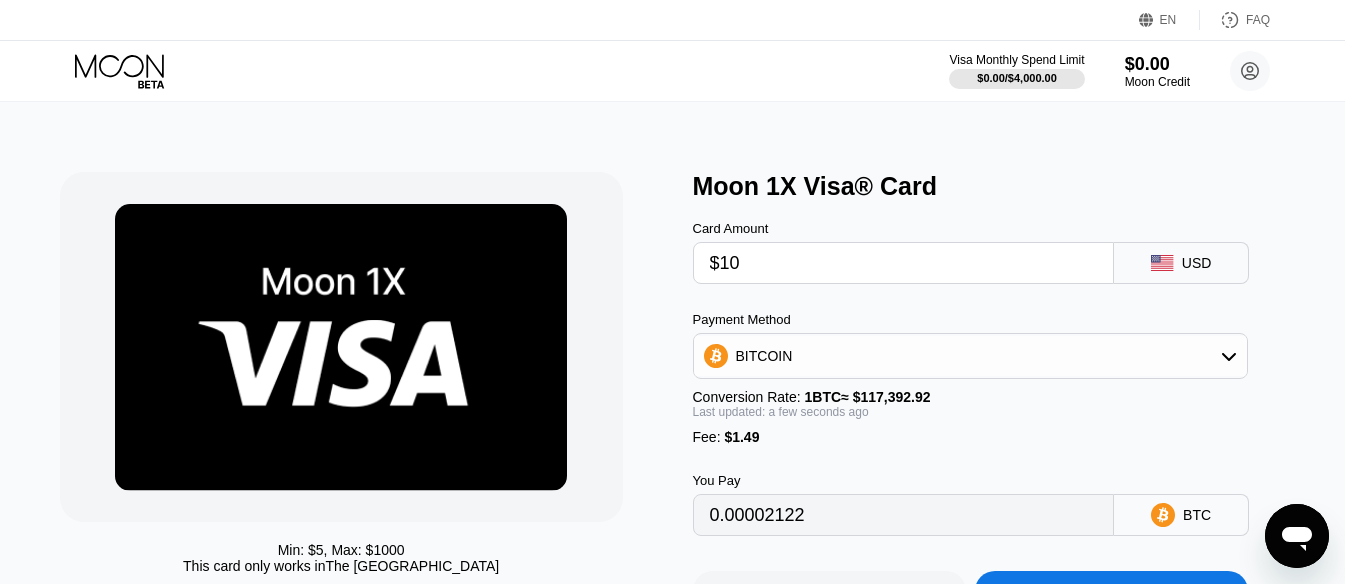 type on "0.00009788" 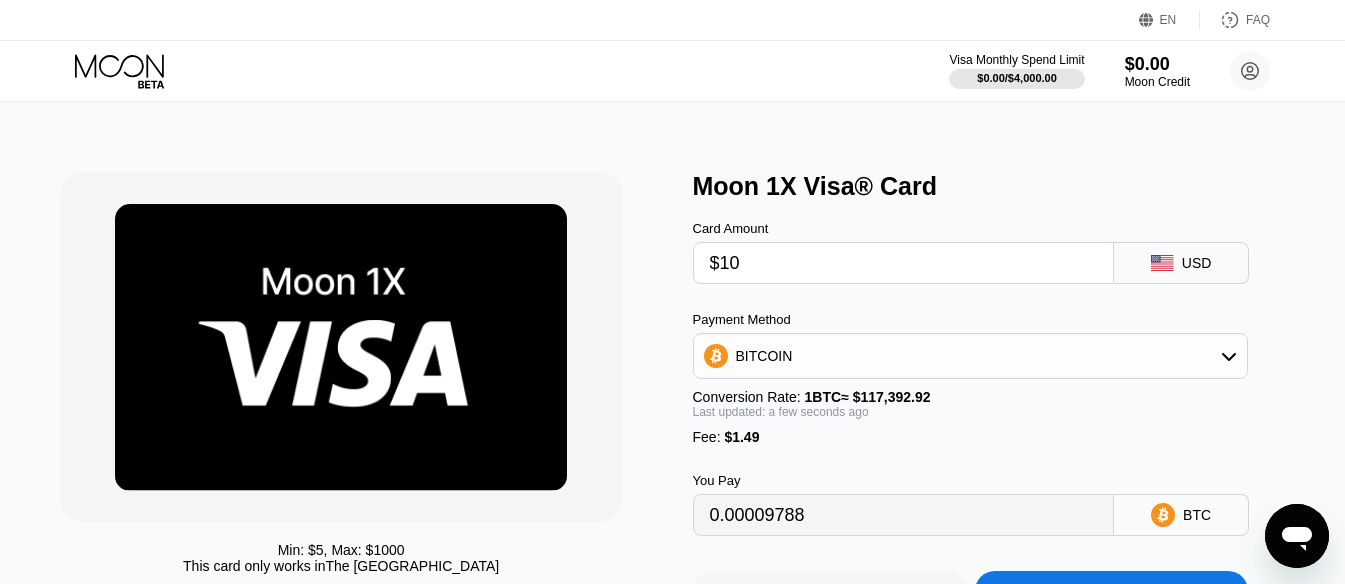 type on "$102" 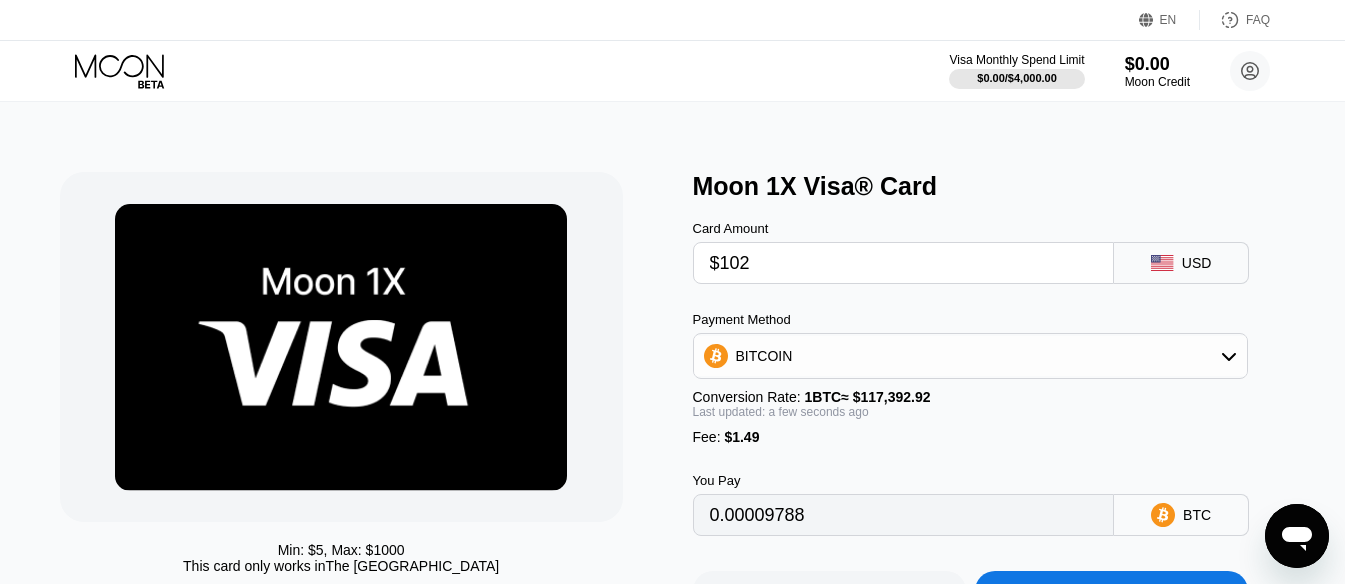 type on "0.00088157" 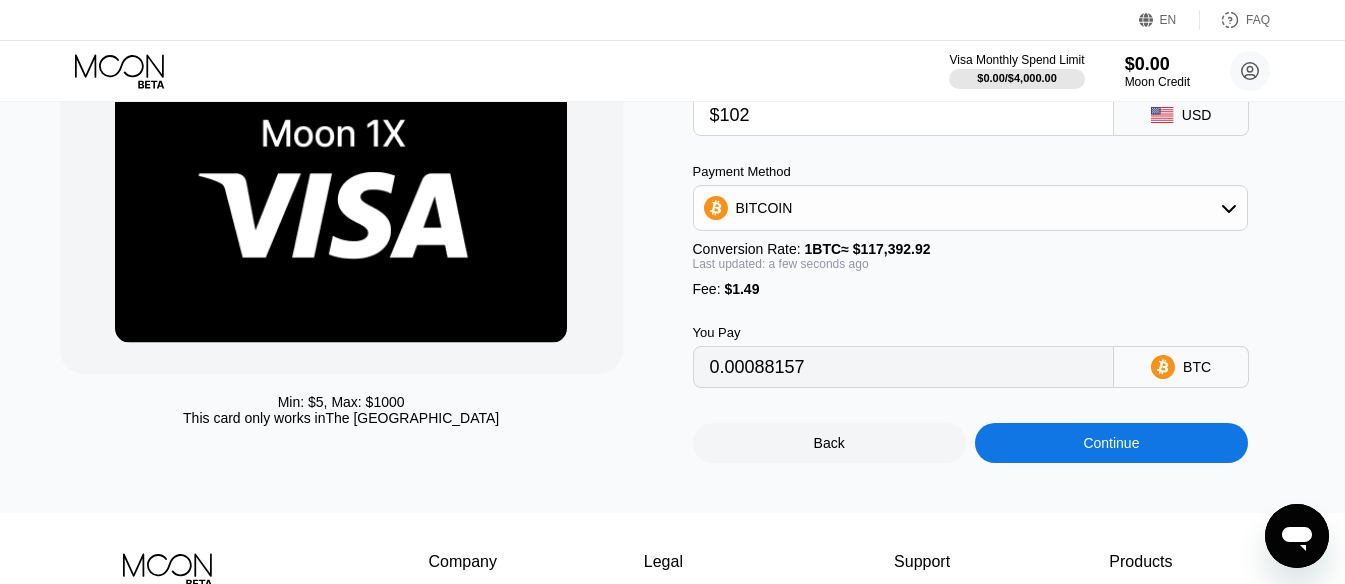 scroll, scrollTop: 100, scrollLeft: 0, axis: vertical 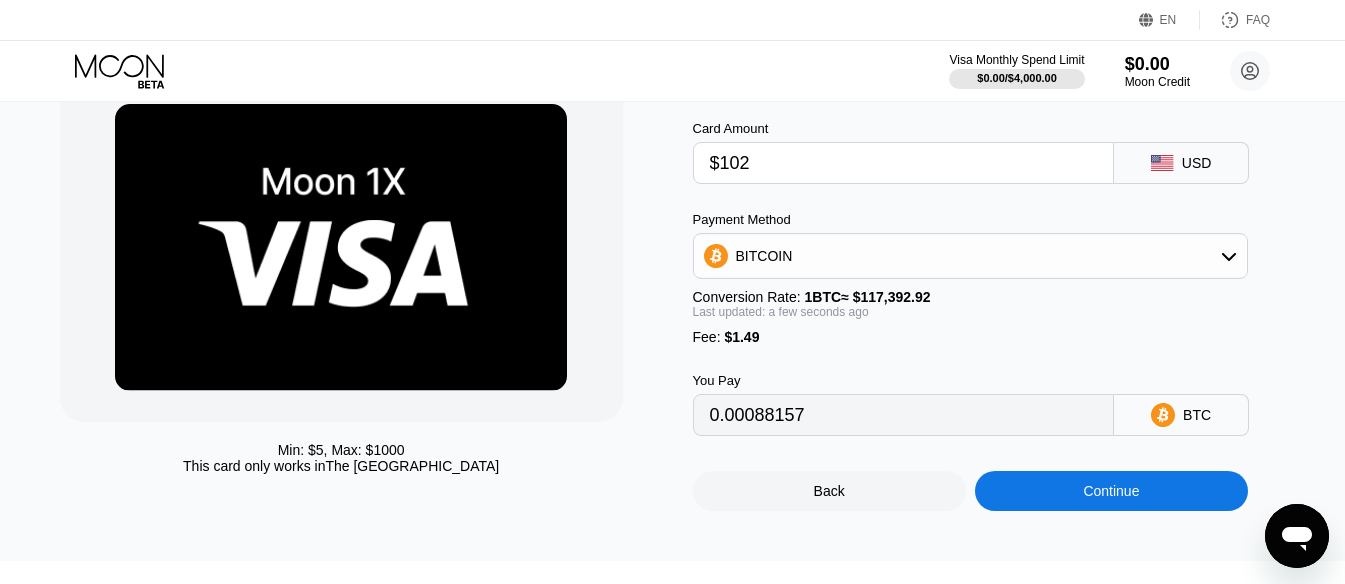 type on "$102" 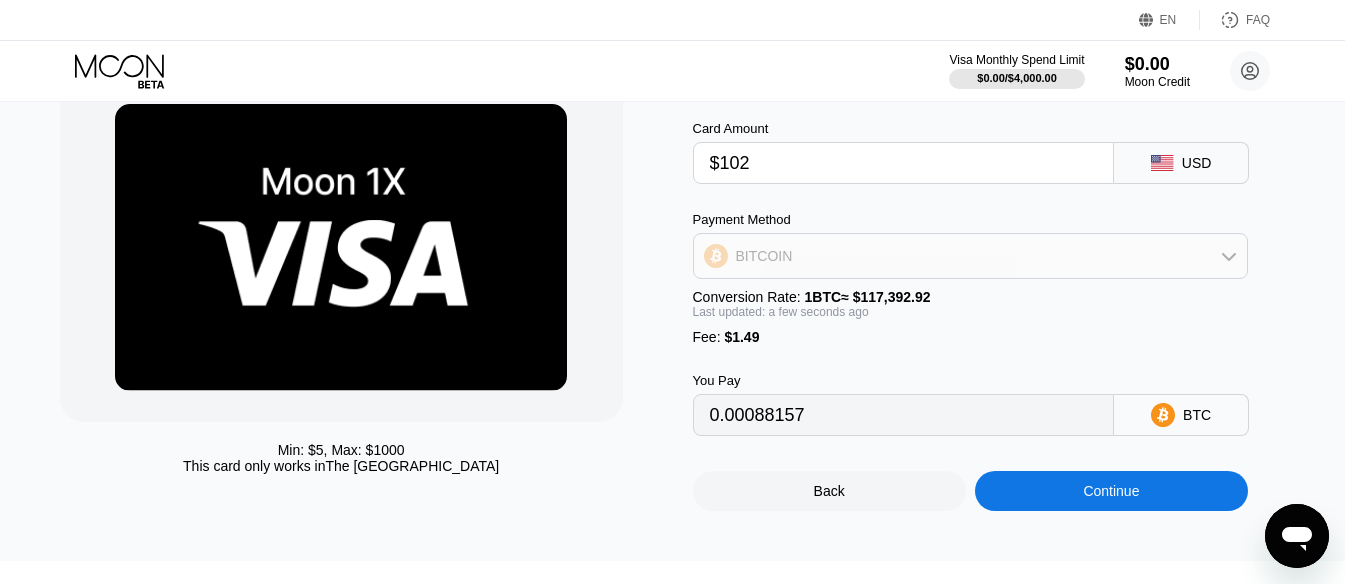 click on "BITCOIN" at bounding box center [764, 256] 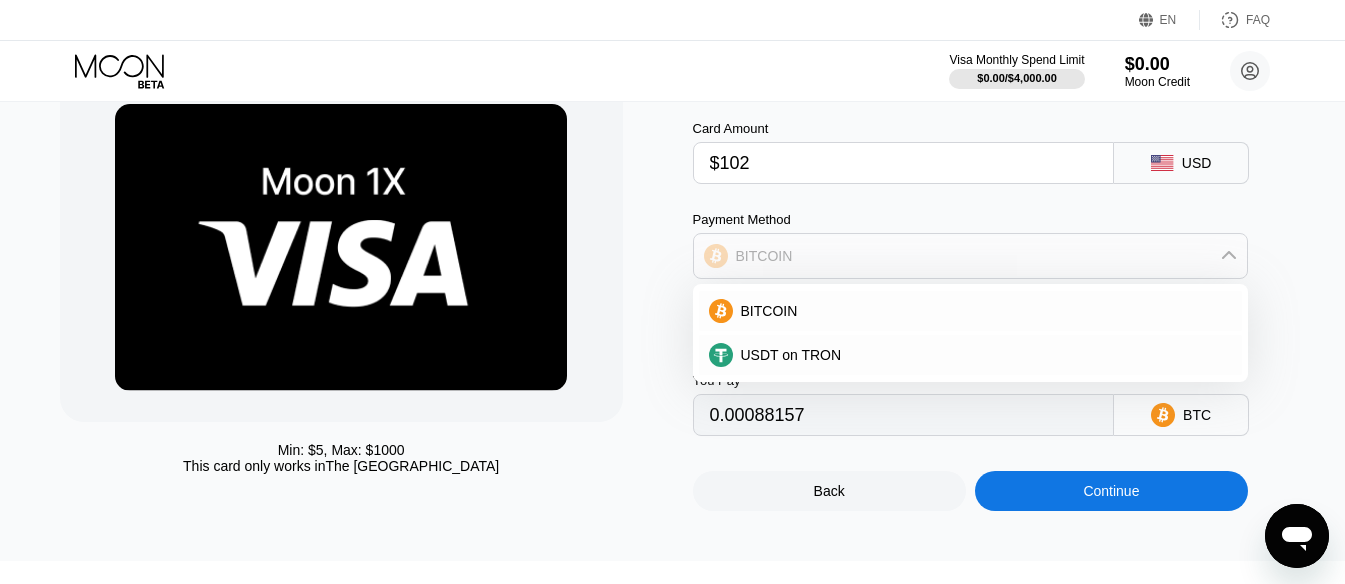 click on "BITCOIN" at bounding box center (764, 256) 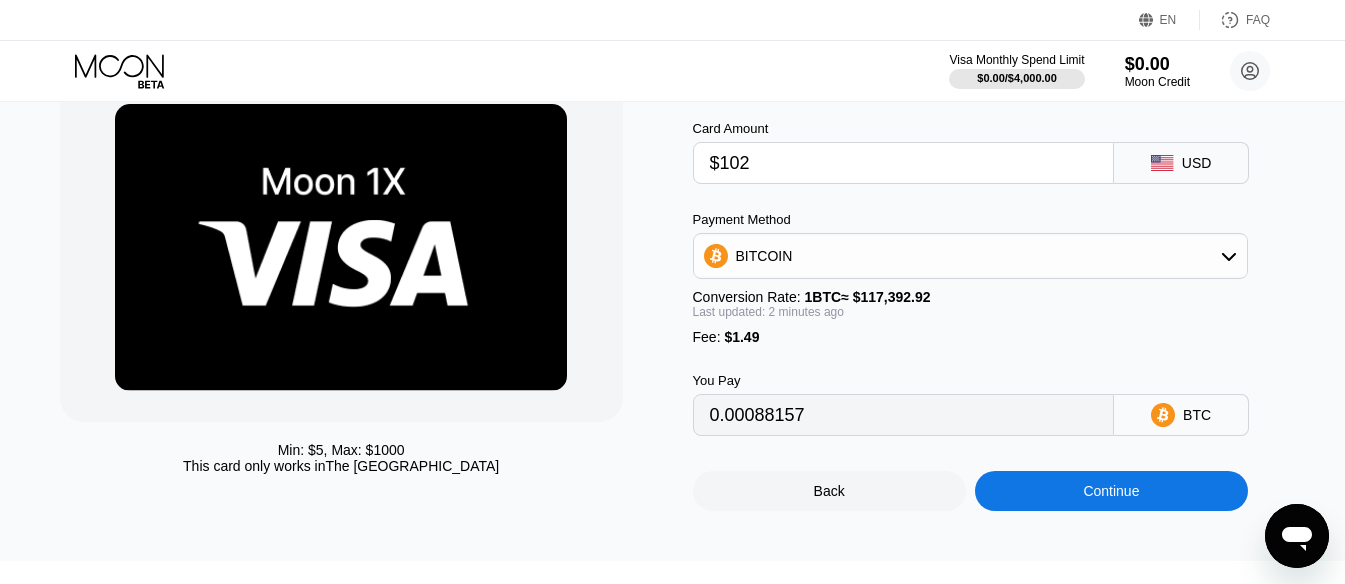 click on "BITCOIN" at bounding box center (764, 256) 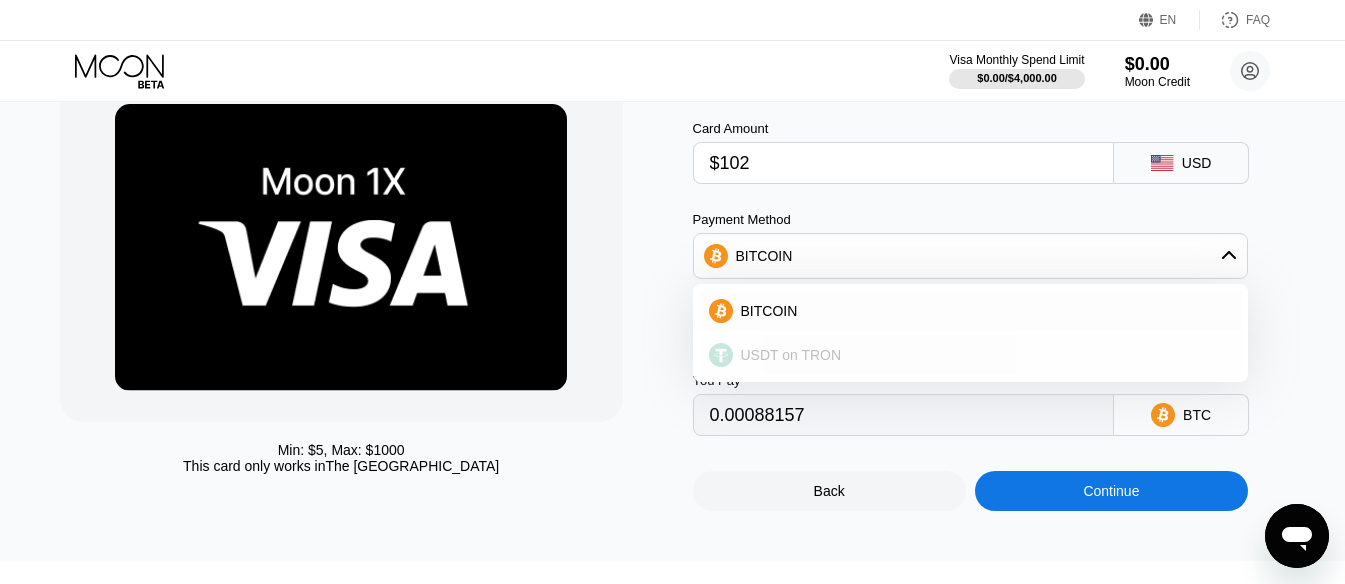 click on "USDT on TRON" at bounding box center [971, 355] 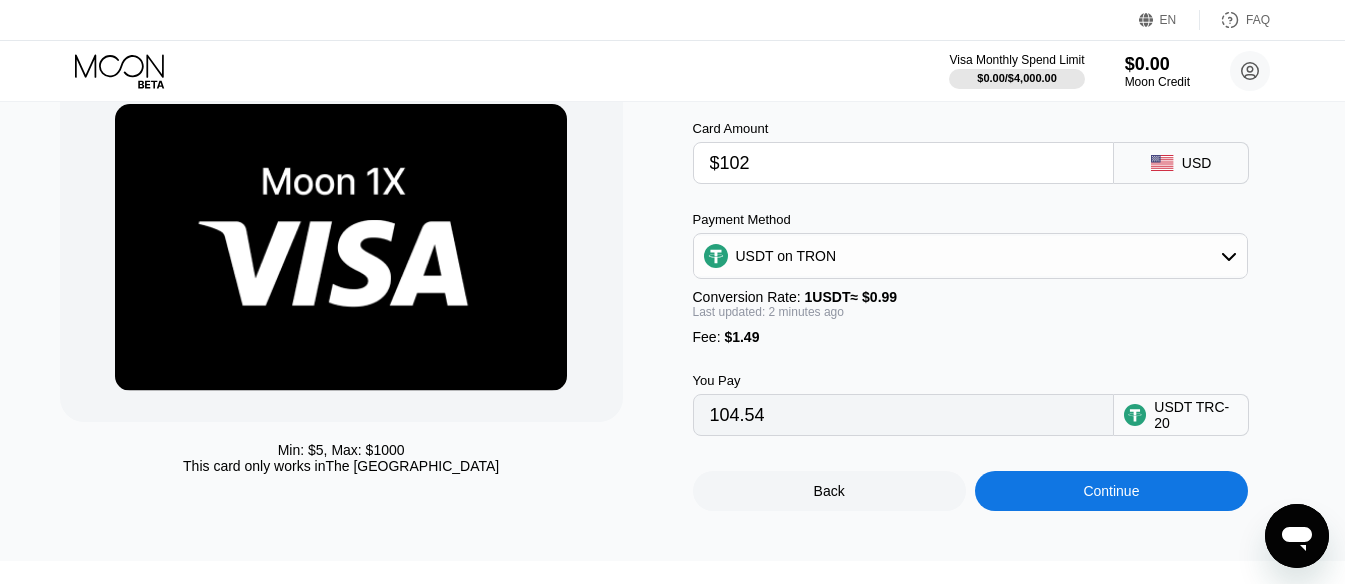 click on "USDT on TRON" at bounding box center (971, 256) 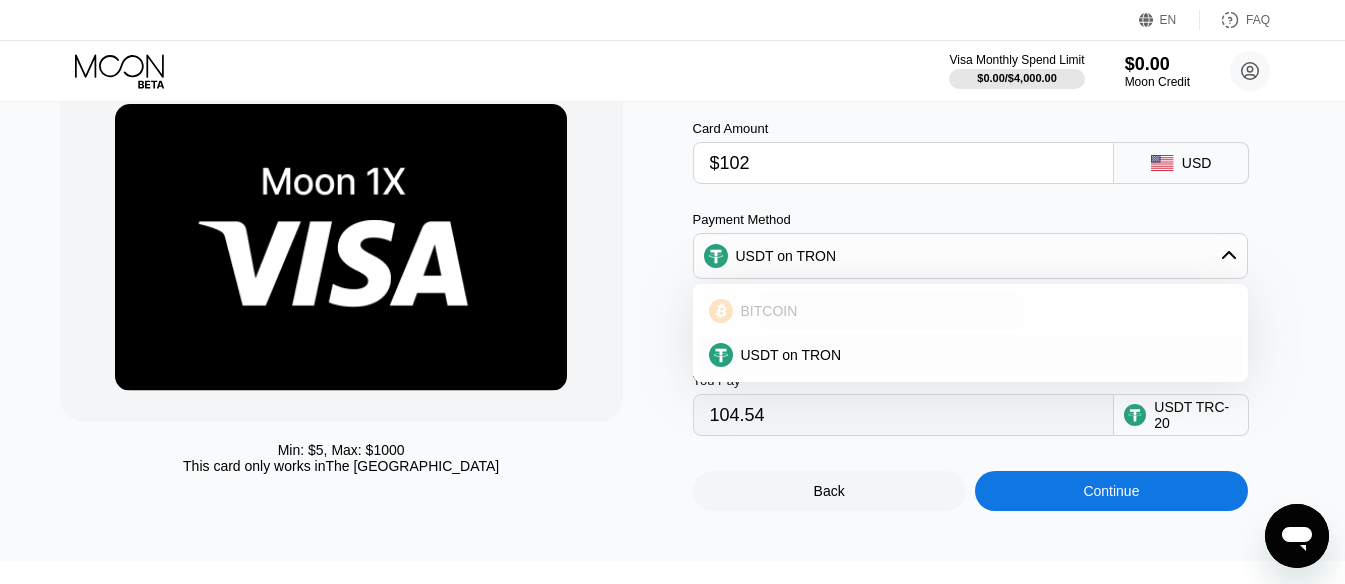 click on "BITCOIN" at bounding box center (983, 311) 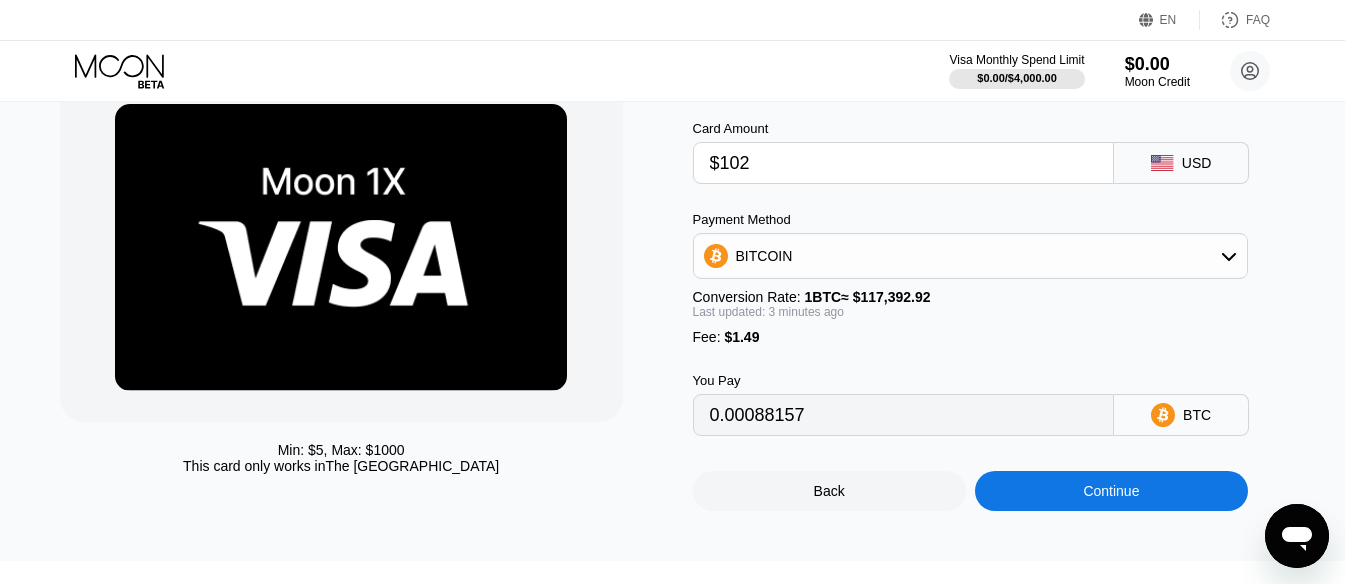 type on "0.00088259" 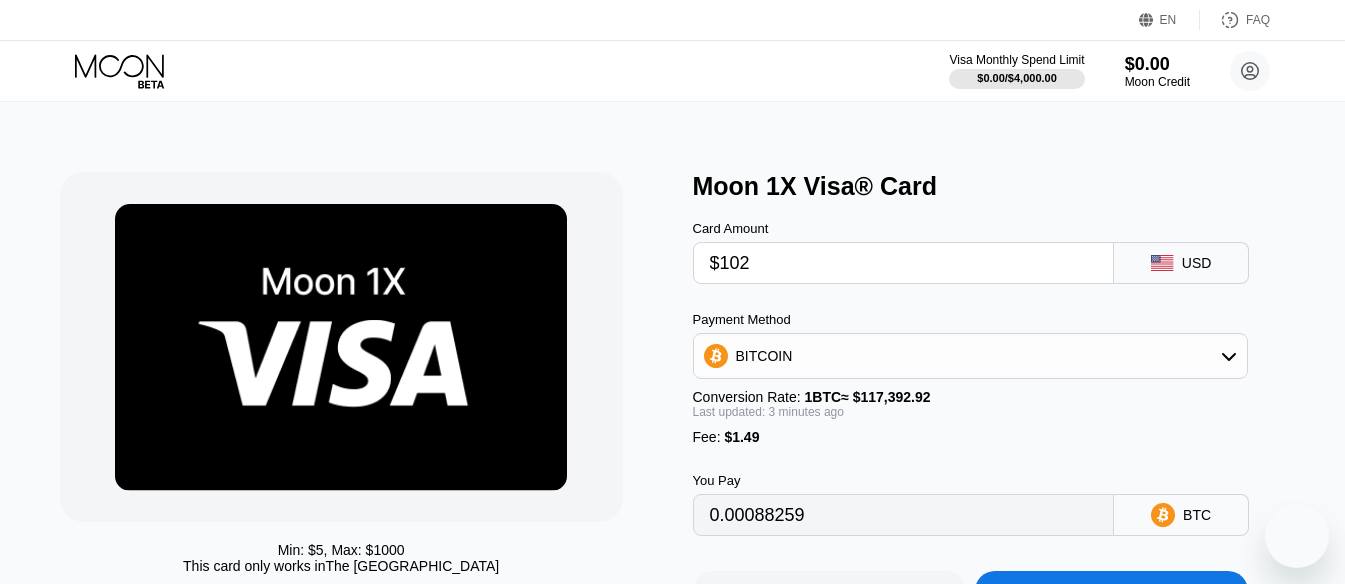 scroll, scrollTop: 100, scrollLeft: 0, axis: vertical 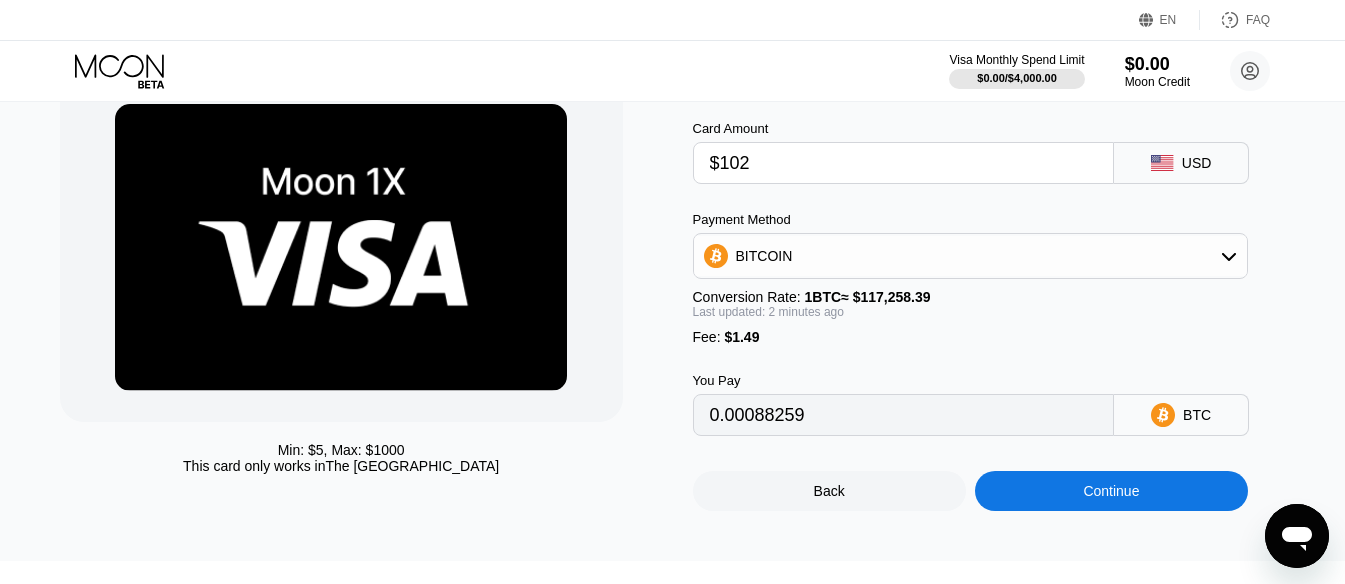 click on "0.00088259" at bounding box center (904, 415) 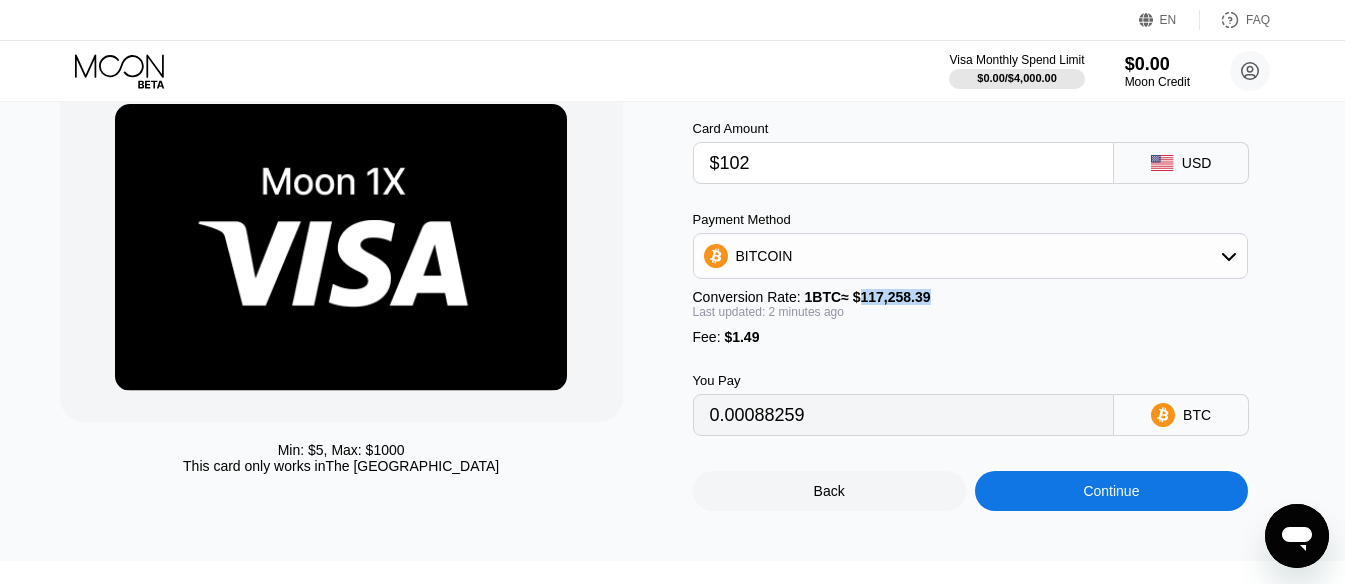 click on "1  BTC  ≈   $117,258.39" at bounding box center (868, 297) 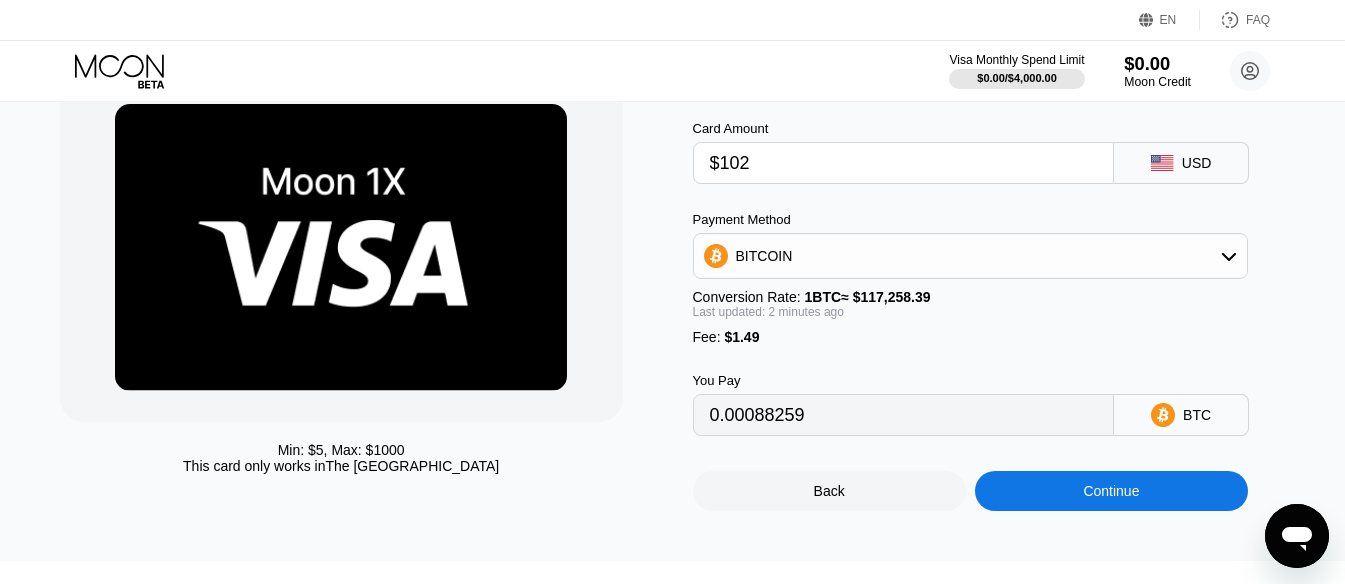 click on "$0.00" at bounding box center (1157, 63) 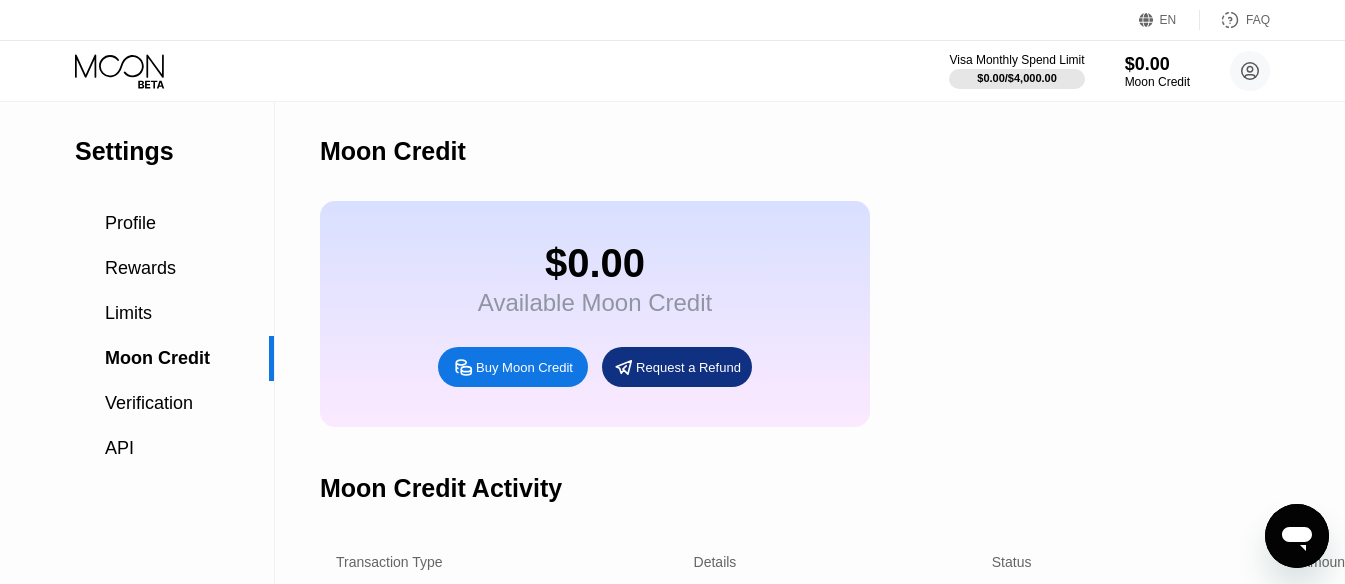 scroll, scrollTop: 0, scrollLeft: 0, axis: both 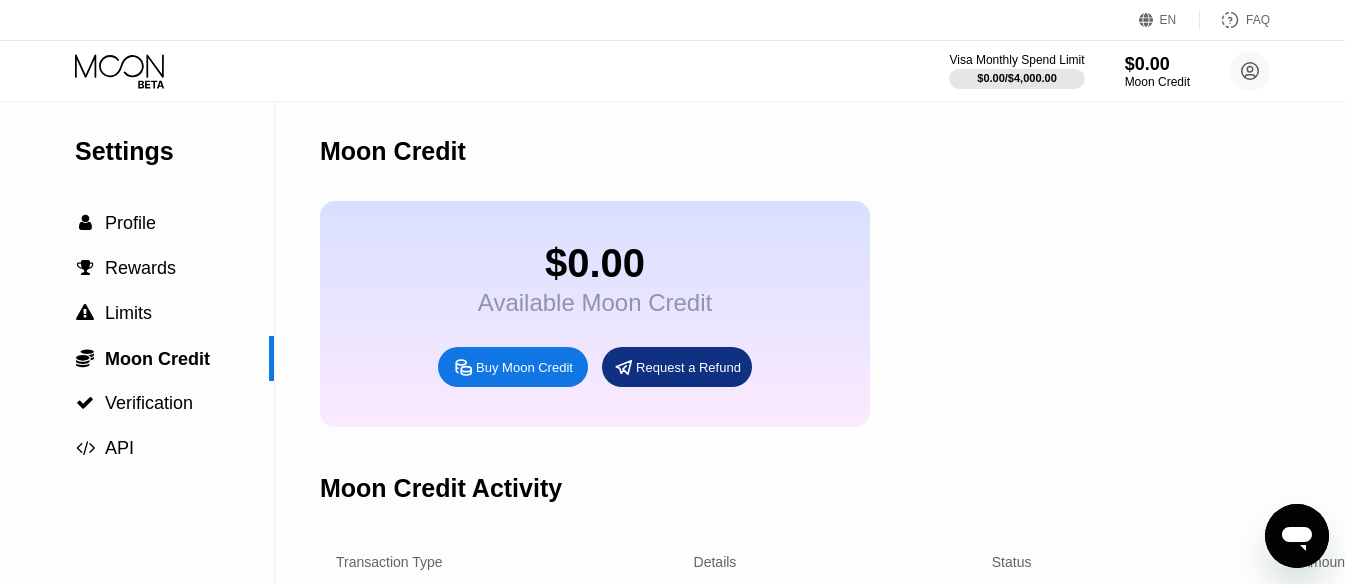 click on "Buy Moon Credit" at bounding box center [524, 367] 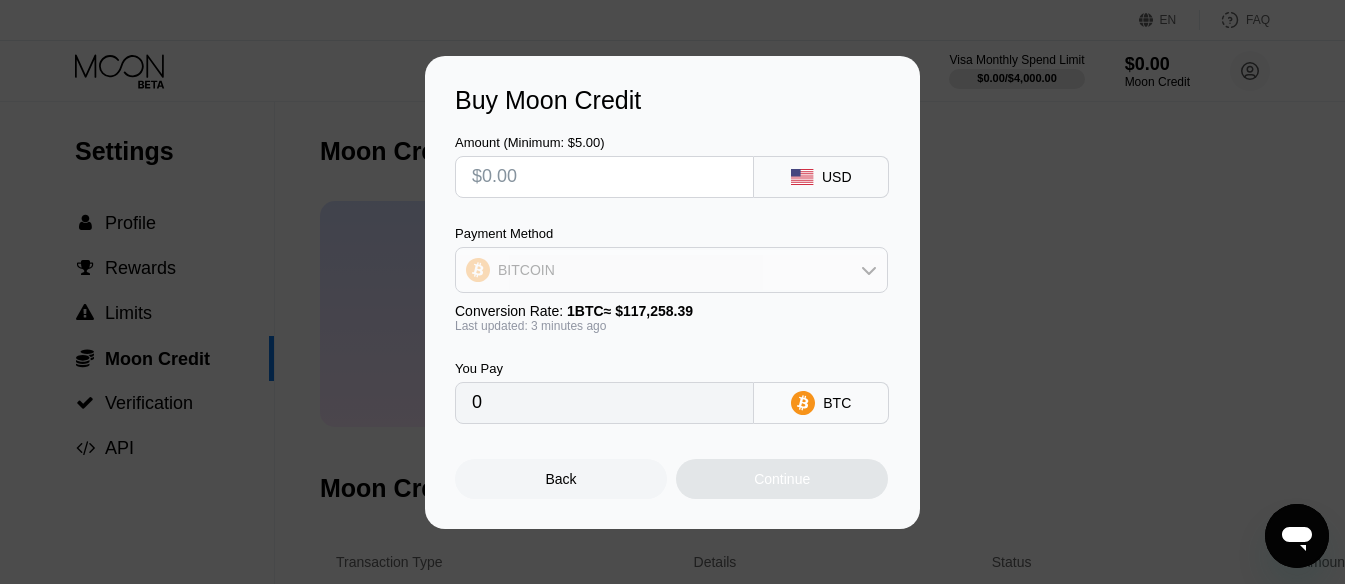 click on "BITCOIN" at bounding box center [671, 270] 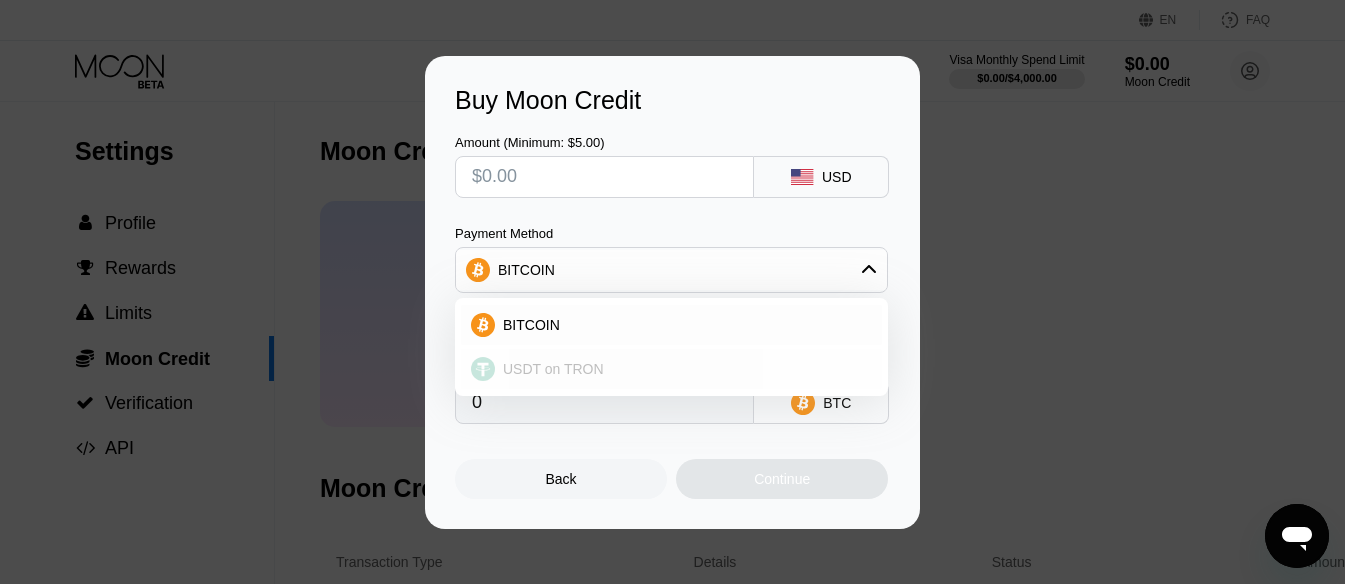 click on "USDT on TRON" at bounding box center [553, 369] 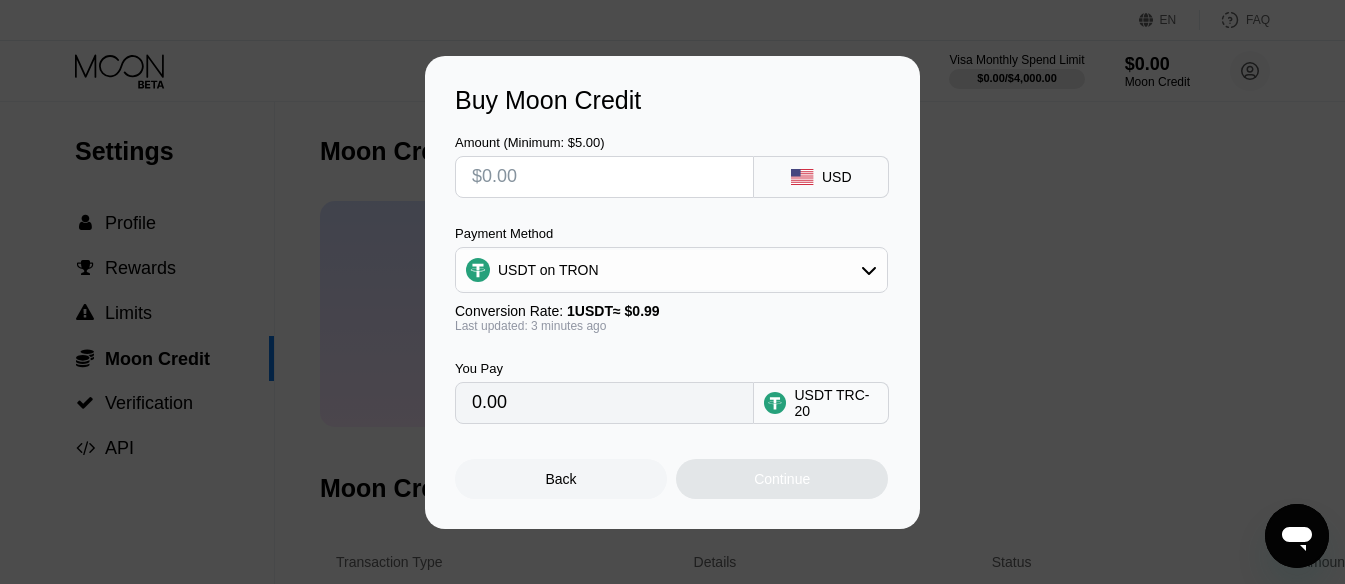 click on "USDT TRC-20" at bounding box center (836, 403) 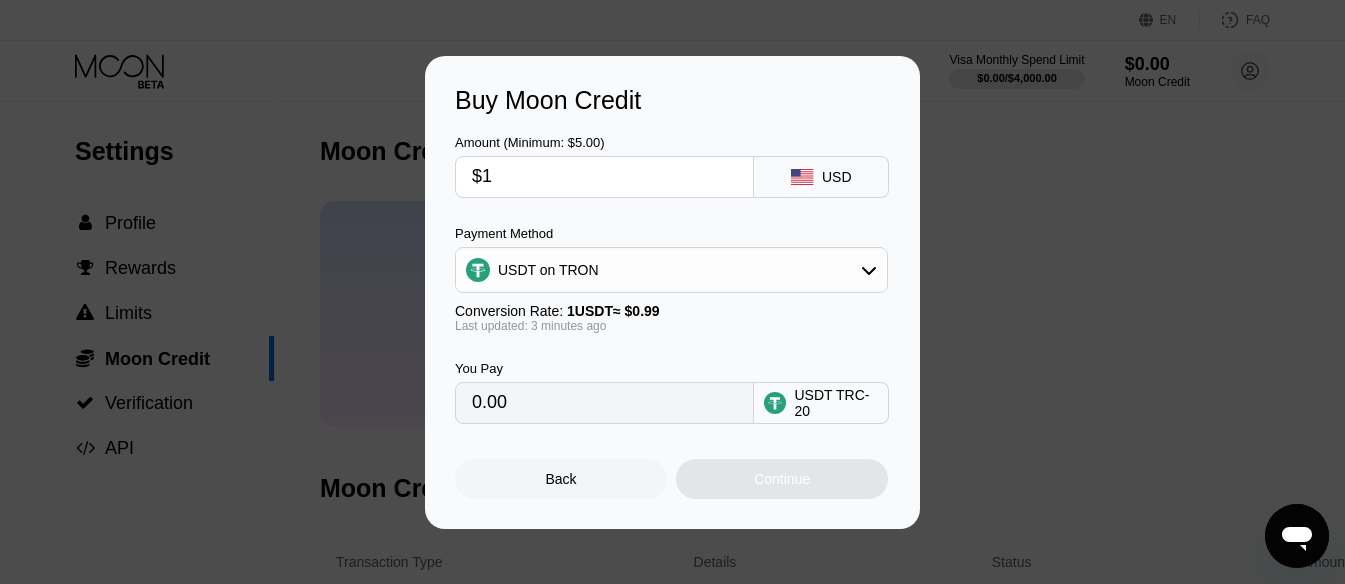 type on "$11" 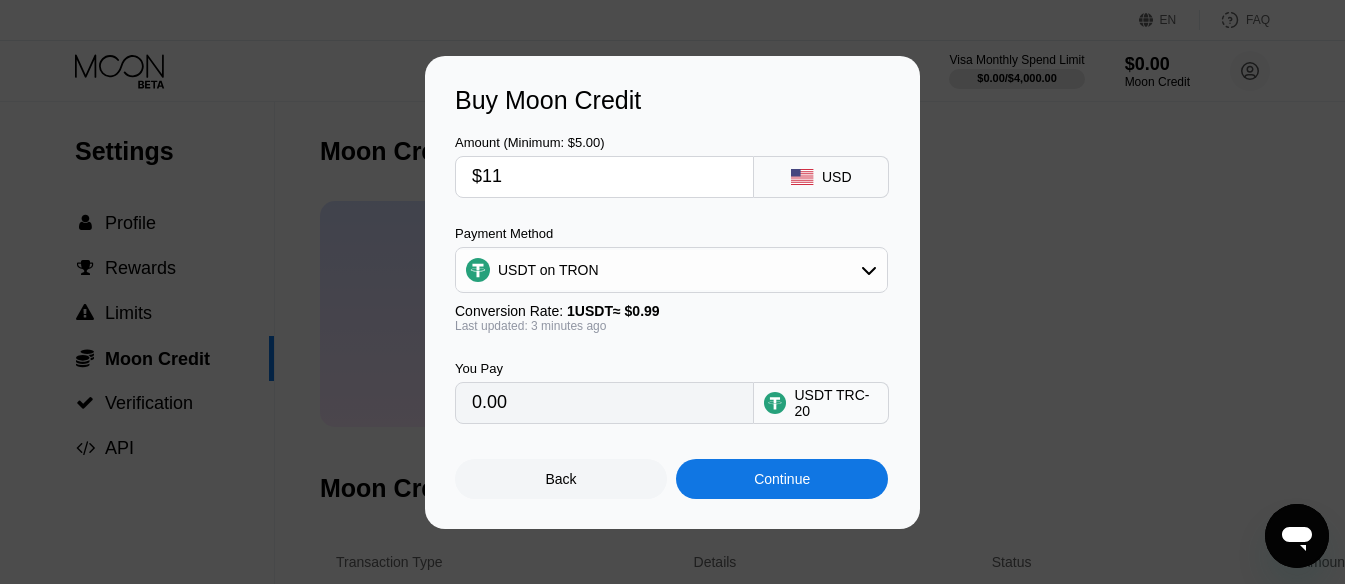 type on "11.11" 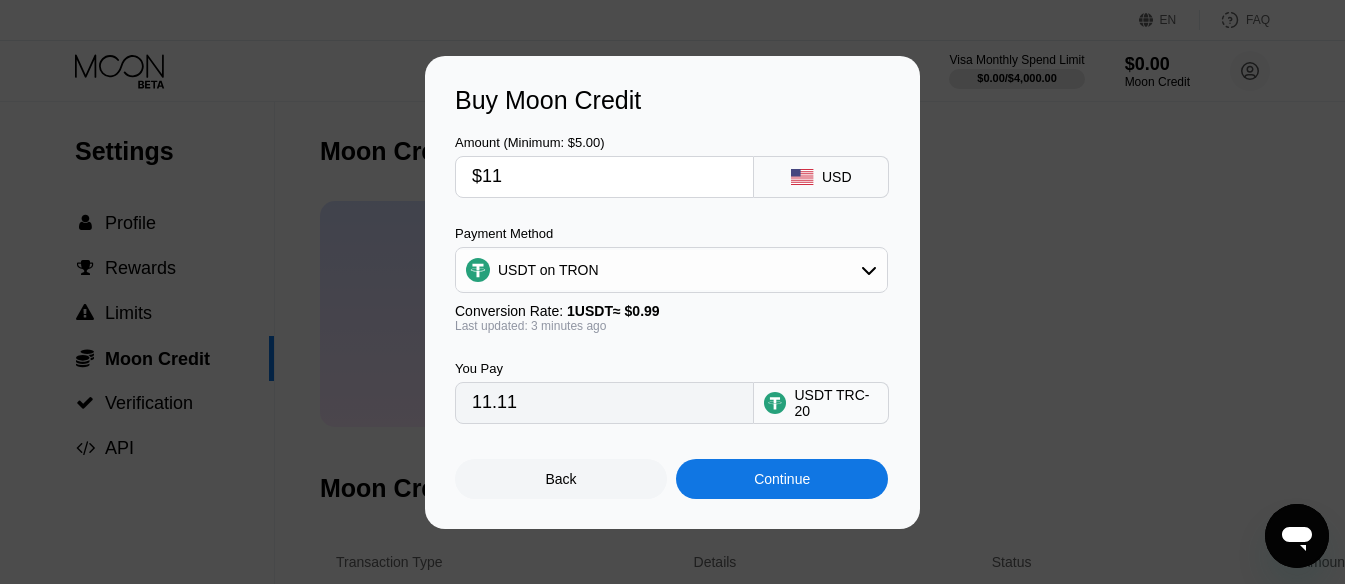 type on "$110" 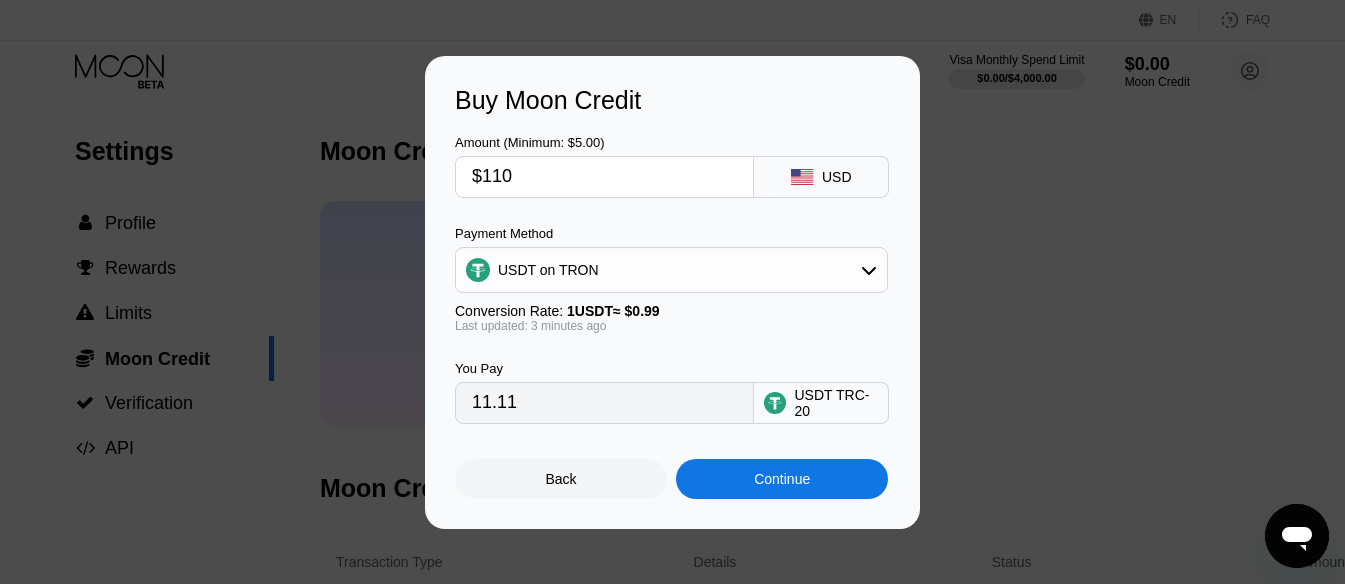 type on "111.11" 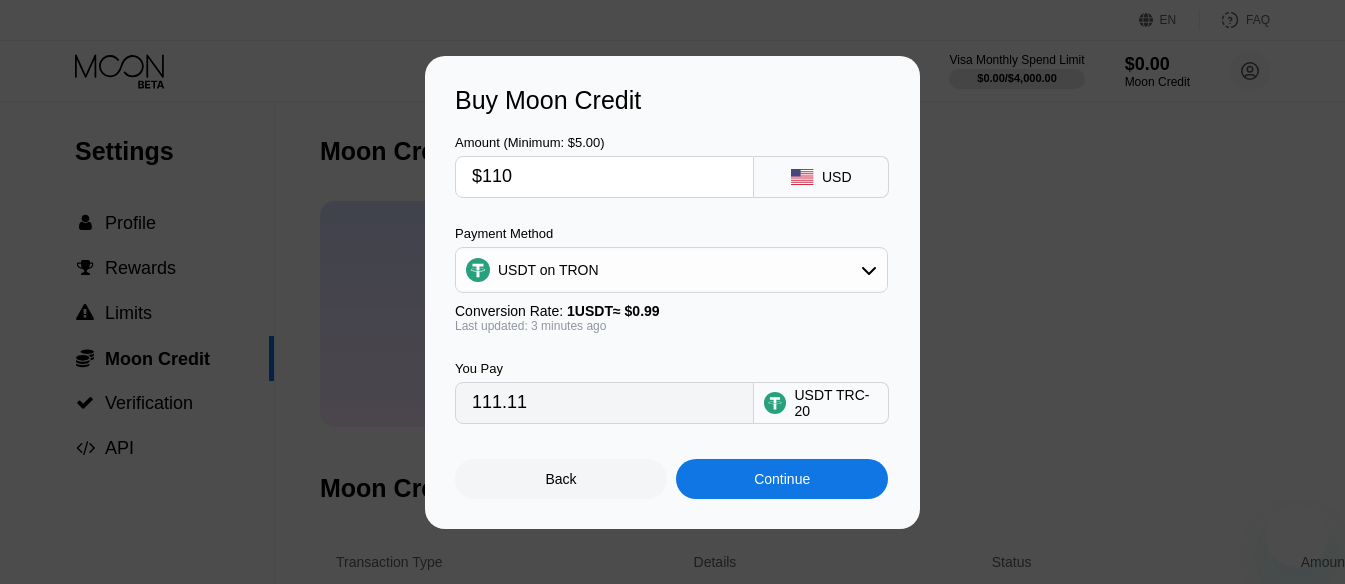 scroll, scrollTop: 0, scrollLeft: 0, axis: both 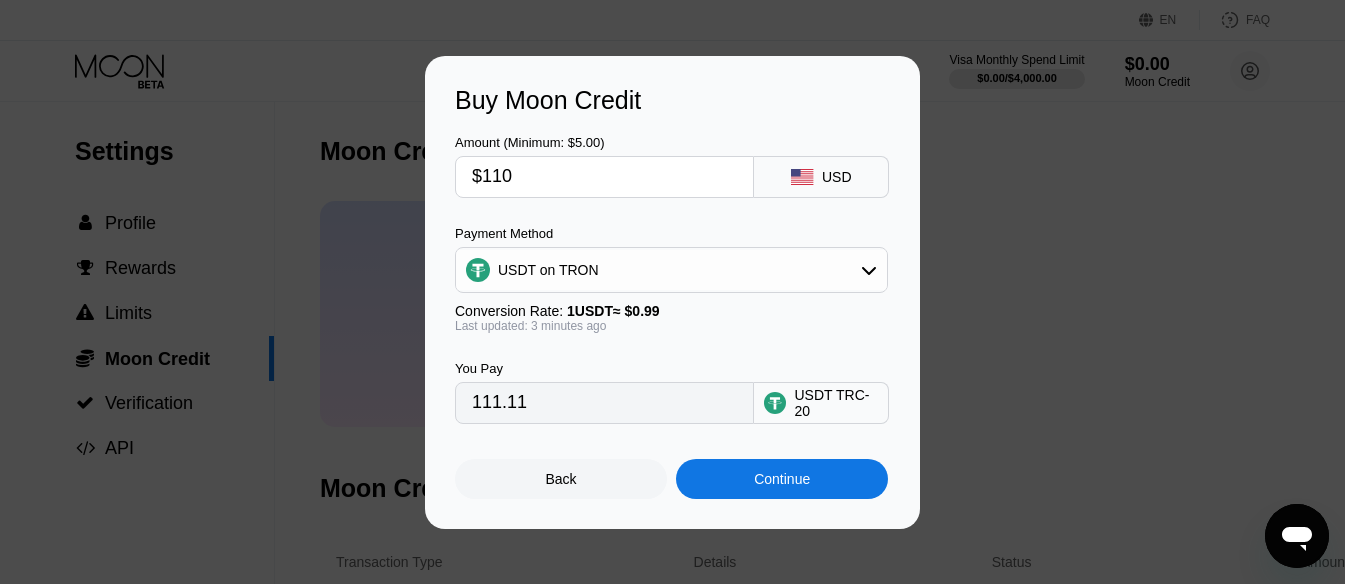 type on "$110" 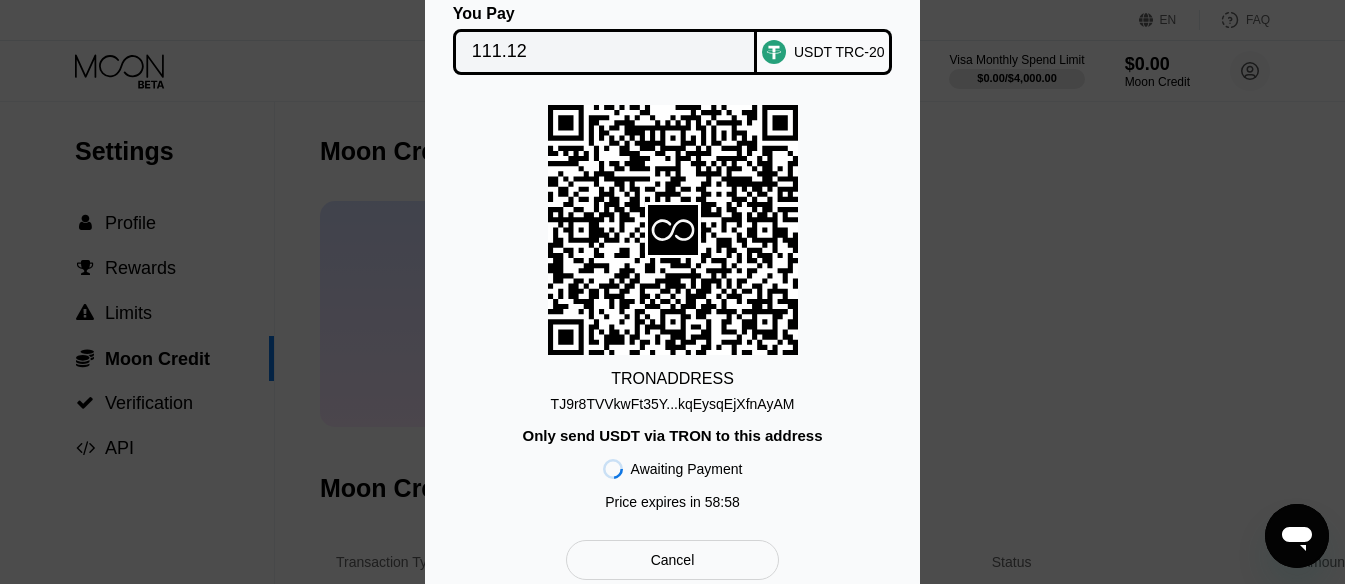click on "TJ9r8TVVkwFt35Y...kqEysqEjXfnAyAM" at bounding box center [673, 404] 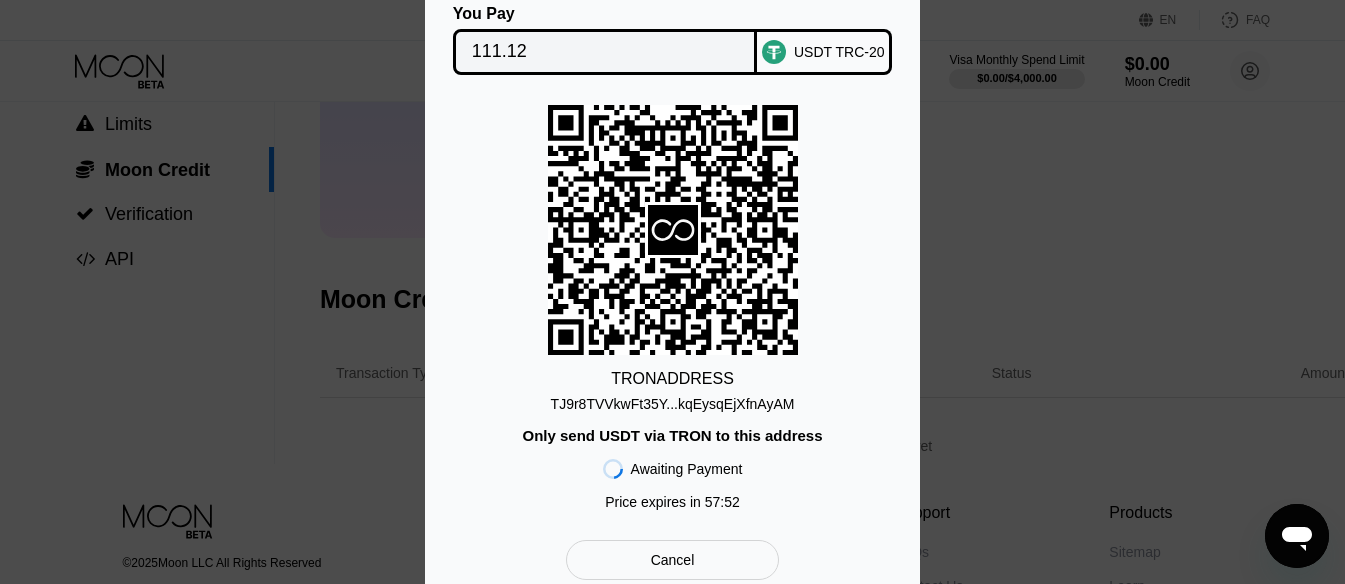 scroll, scrollTop: 200, scrollLeft: 0, axis: vertical 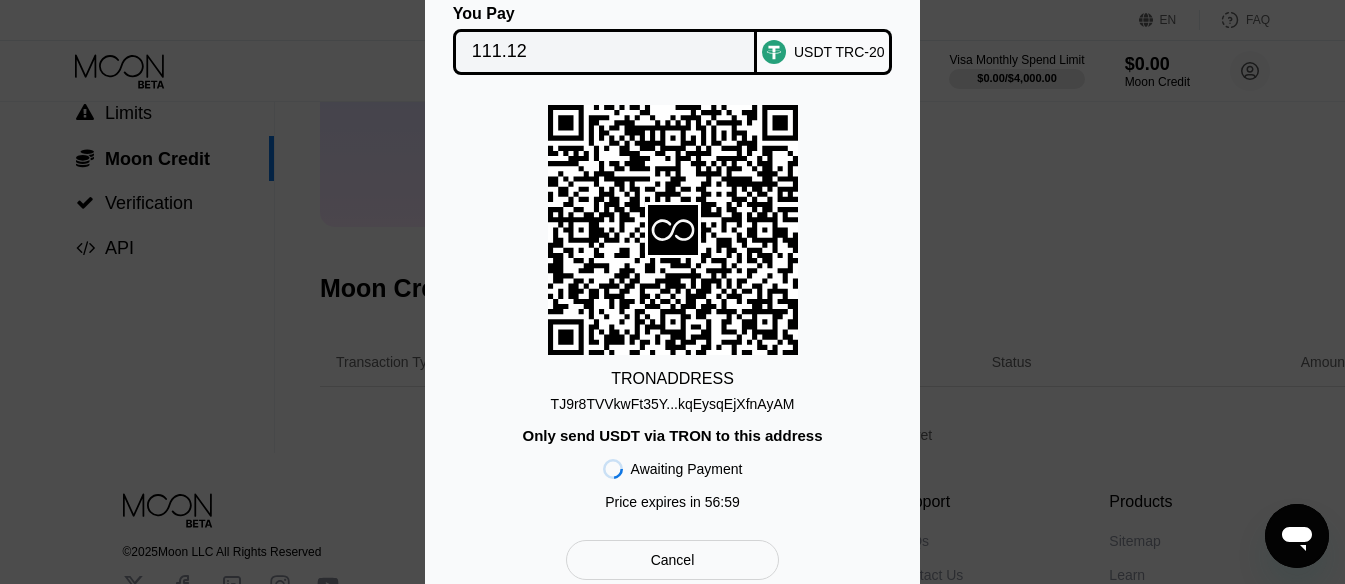 click on "You Pay 111.12 USDT TRC-20 TRON  ADDRESS TJ9r8TVVkwFt35Y...kqEysqEjXfnAyAM Only send USDT via TRON to this address Awaiting Payment Price expires in   56 : 59 Cancel" at bounding box center [672, 292] 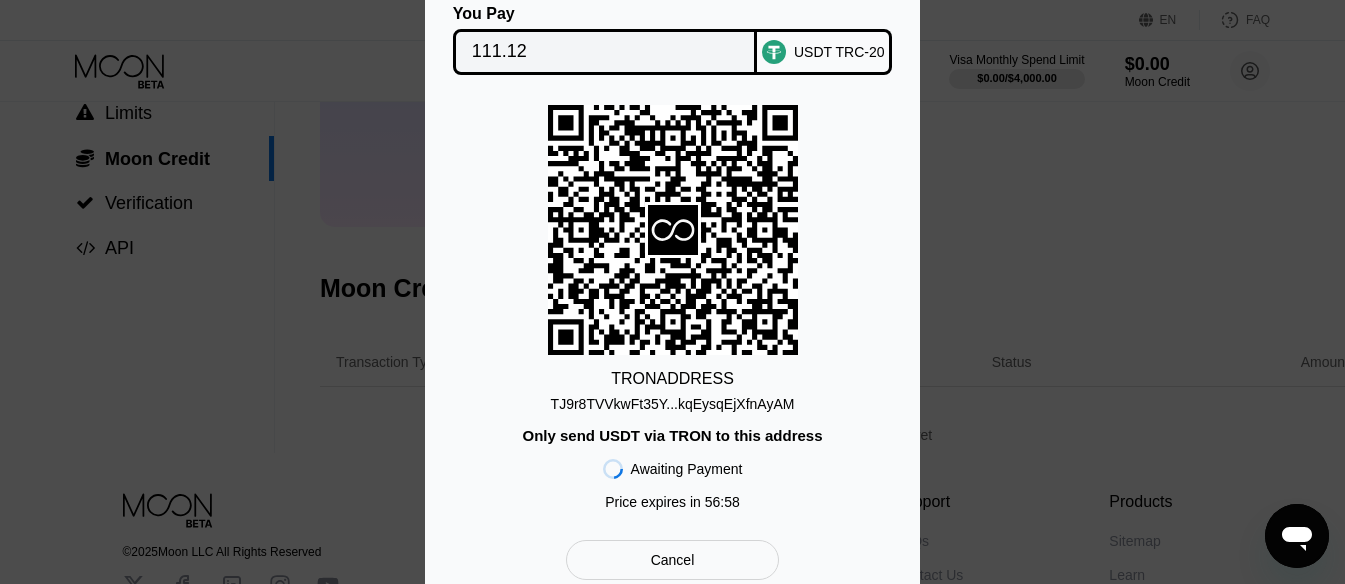 click on "Cancel" at bounding box center [673, 560] 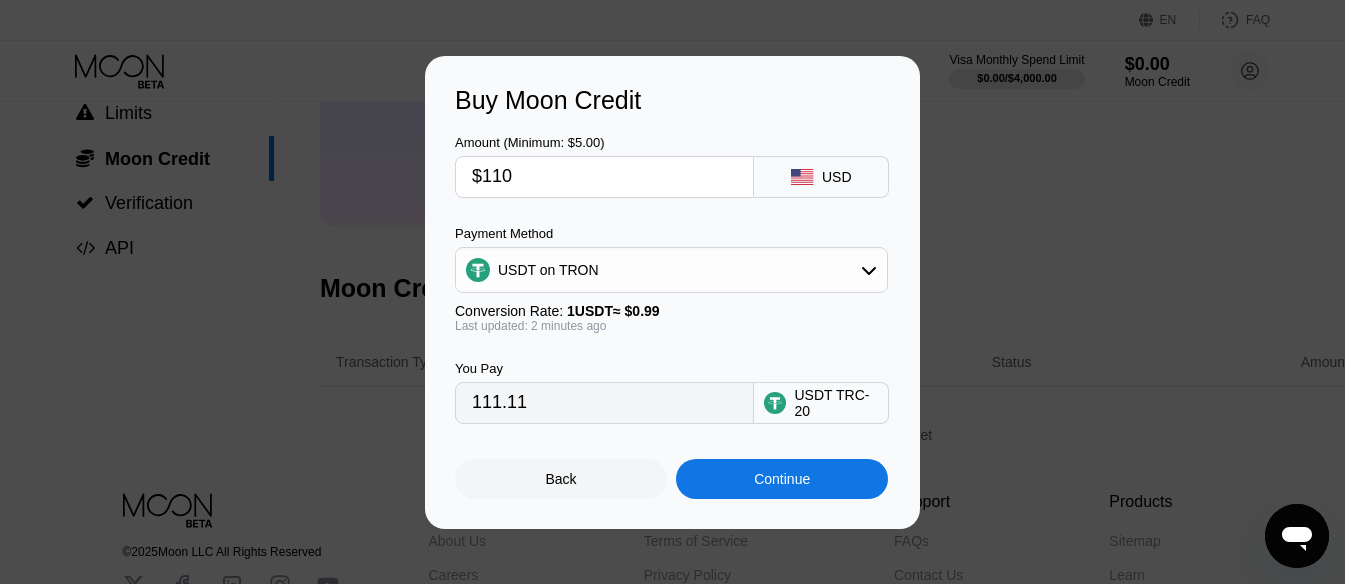 click on "Back" at bounding box center [561, 479] 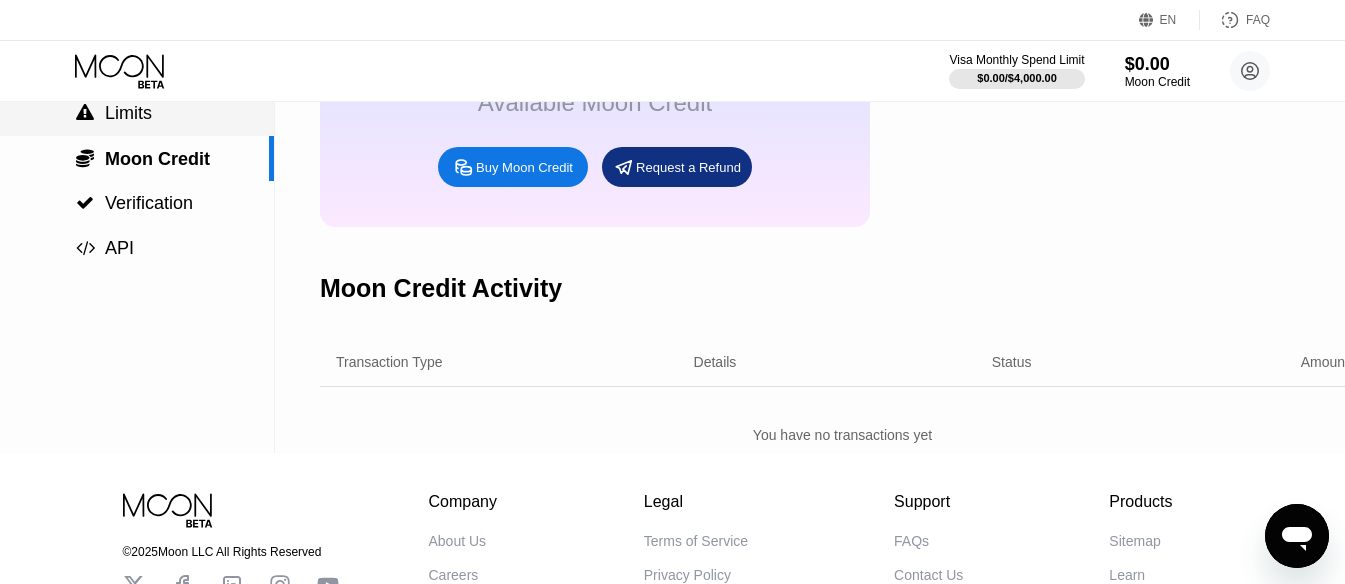 click on " Limits" at bounding box center (137, 113) 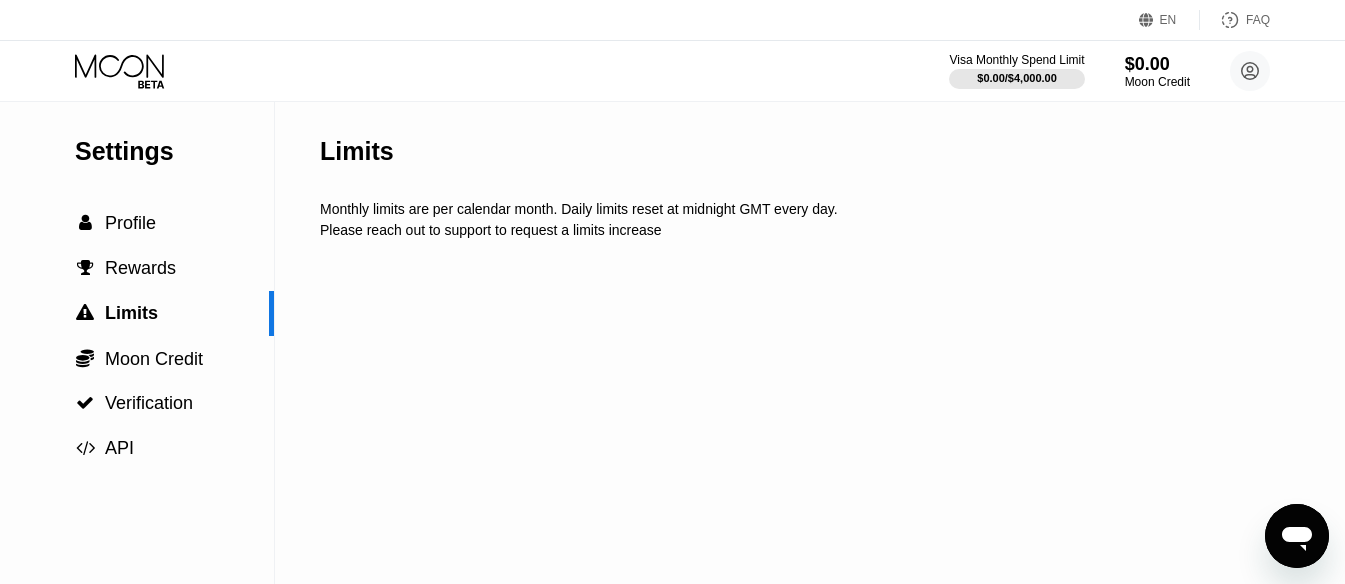 scroll, scrollTop: 0, scrollLeft: 0, axis: both 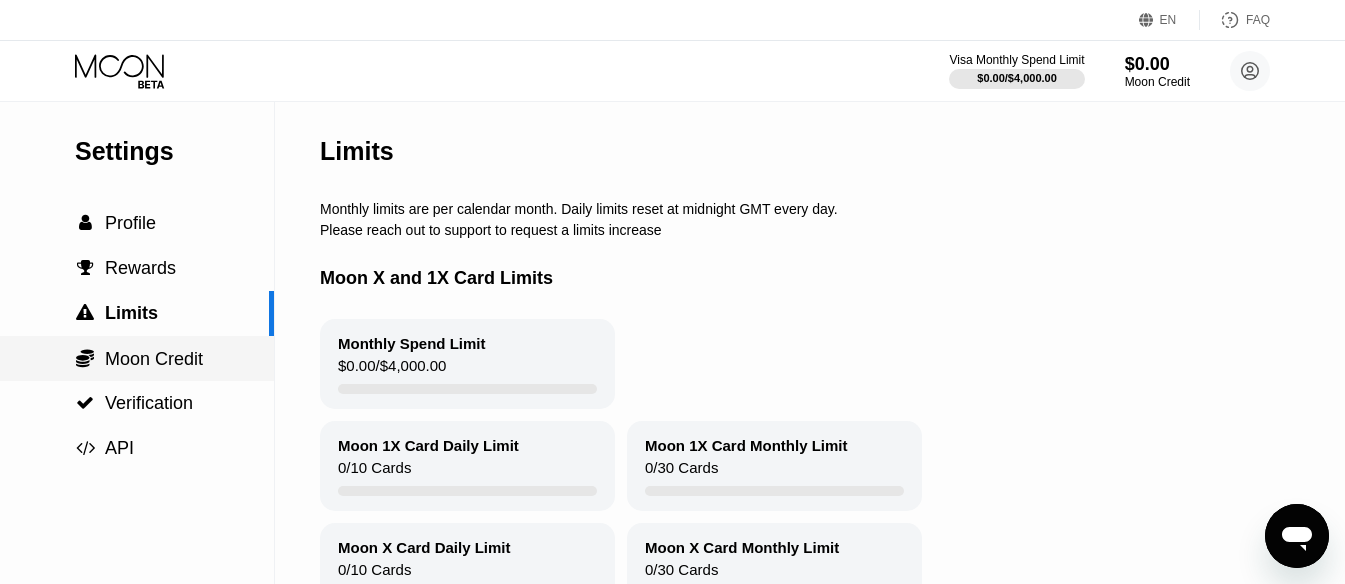 click on " Moon Credit" at bounding box center (137, 359) 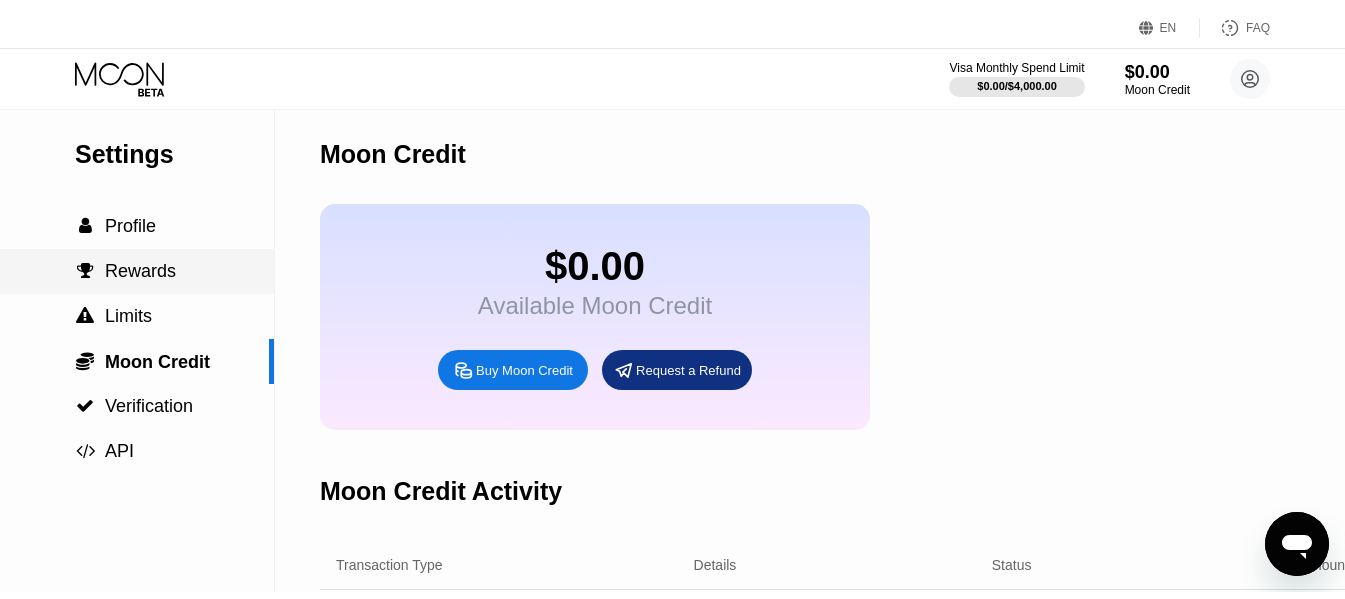 scroll, scrollTop: 0, scrollLeft: 0, axis: both 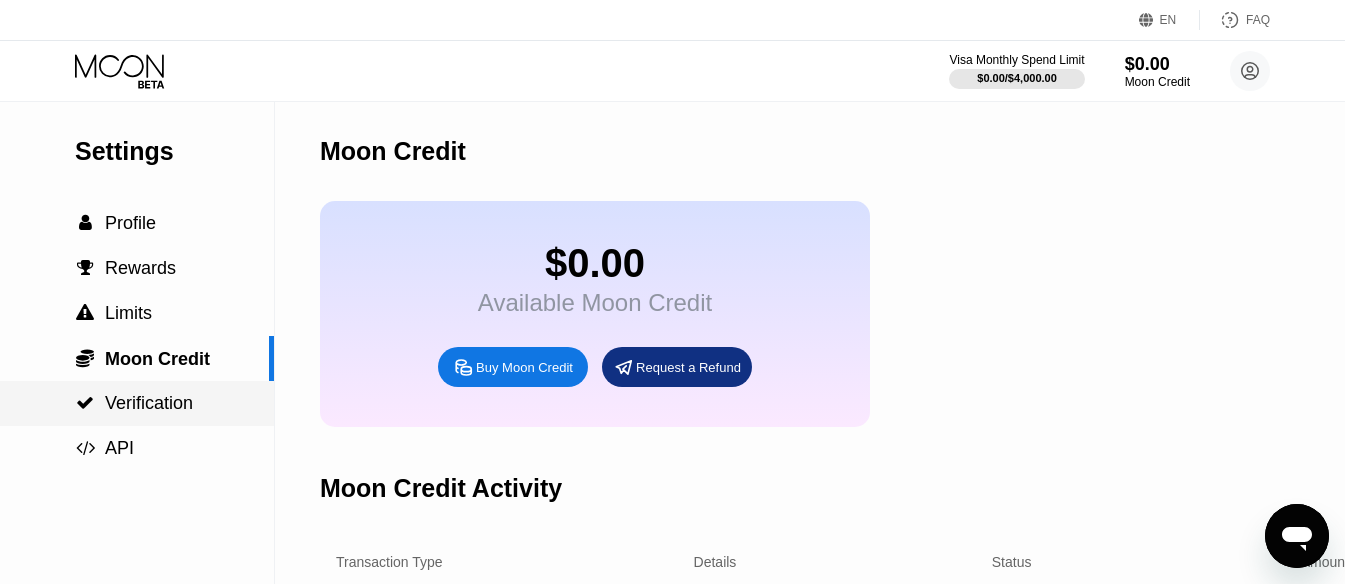 click on "Verification" at bounding box center (149, 403) 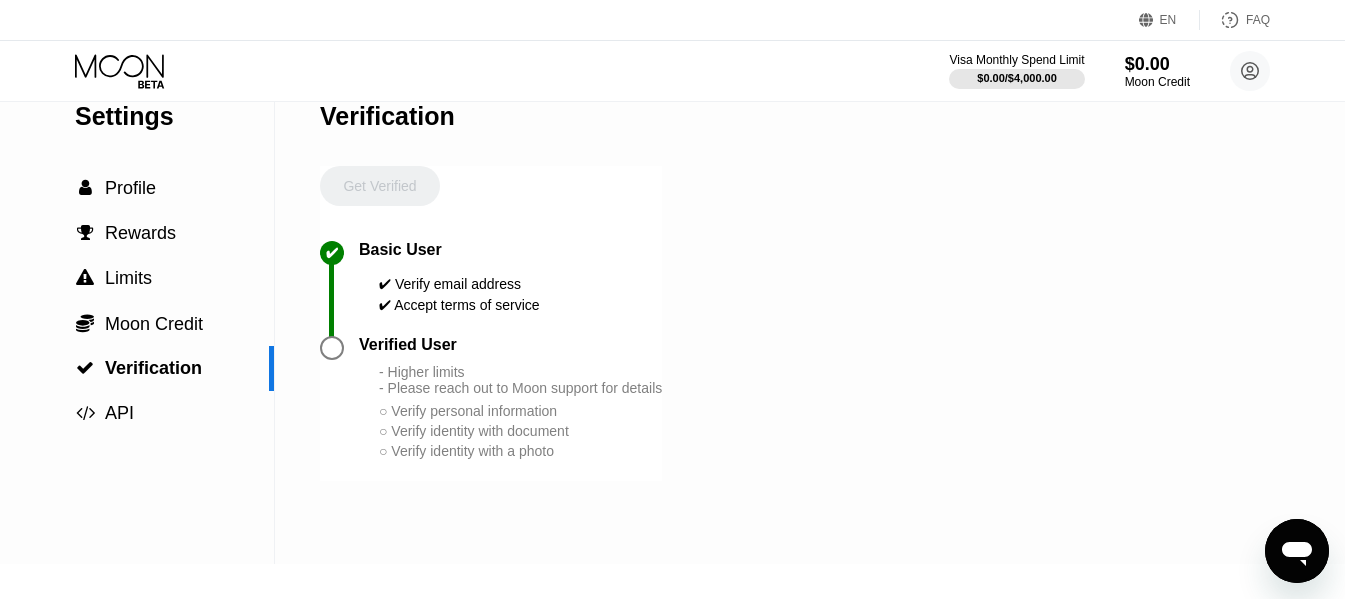 scroll, scrollTop: 0, scrollLeft: 0, axis: both 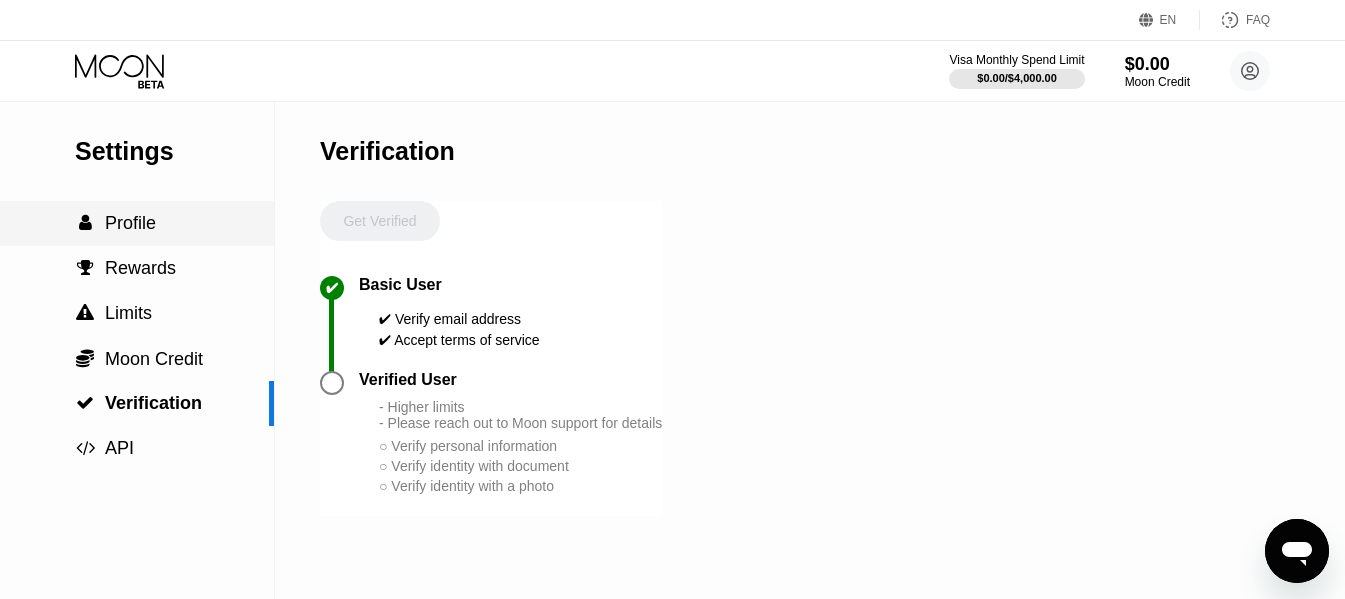 click on " Profile" at bounding box center (137, 223) 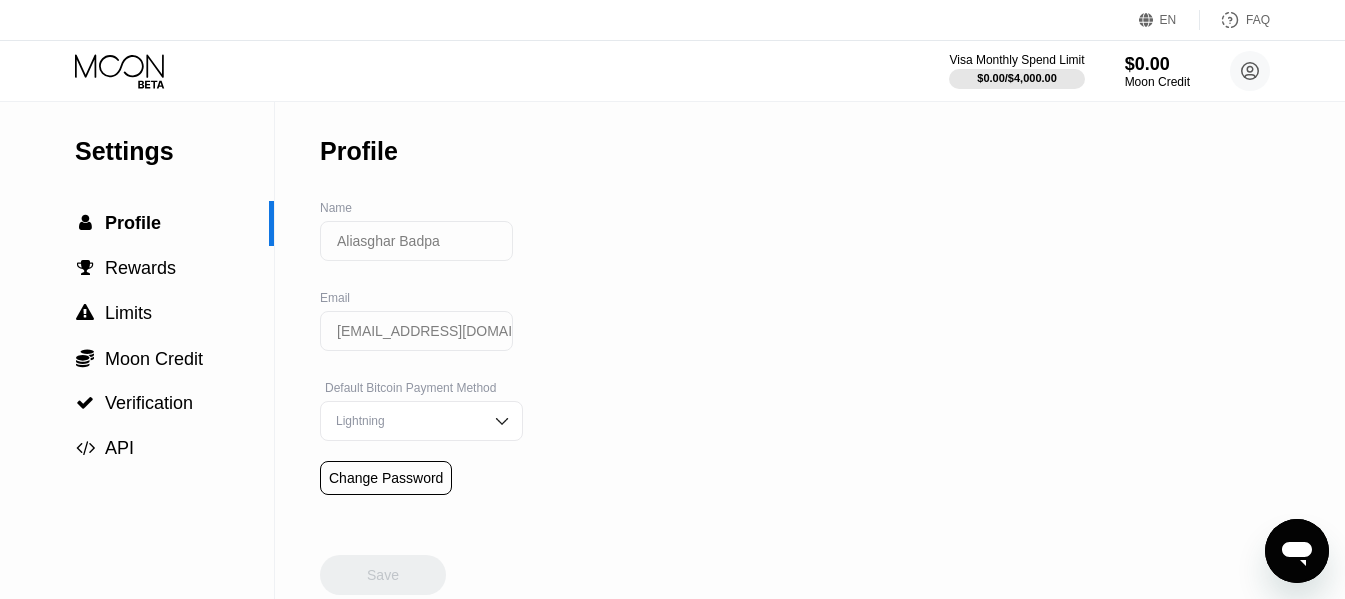 click on "Lightning" at bounding box center (406, 421) 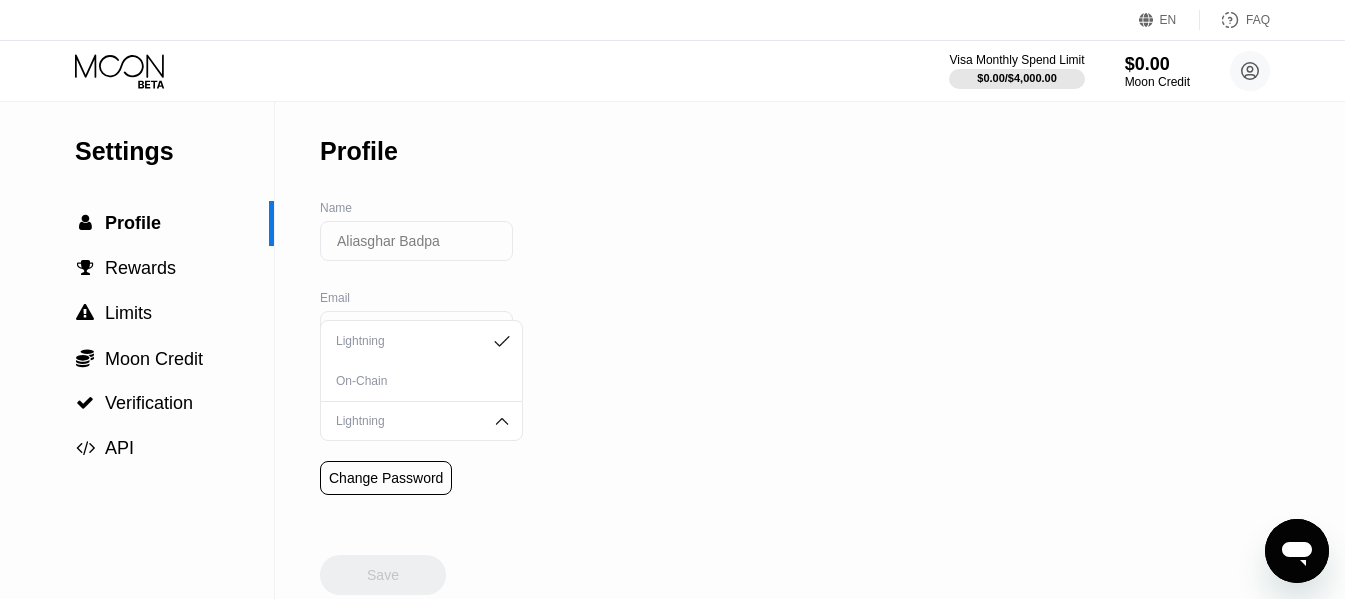 click on "Lightning" at bounding box center [406, 421] 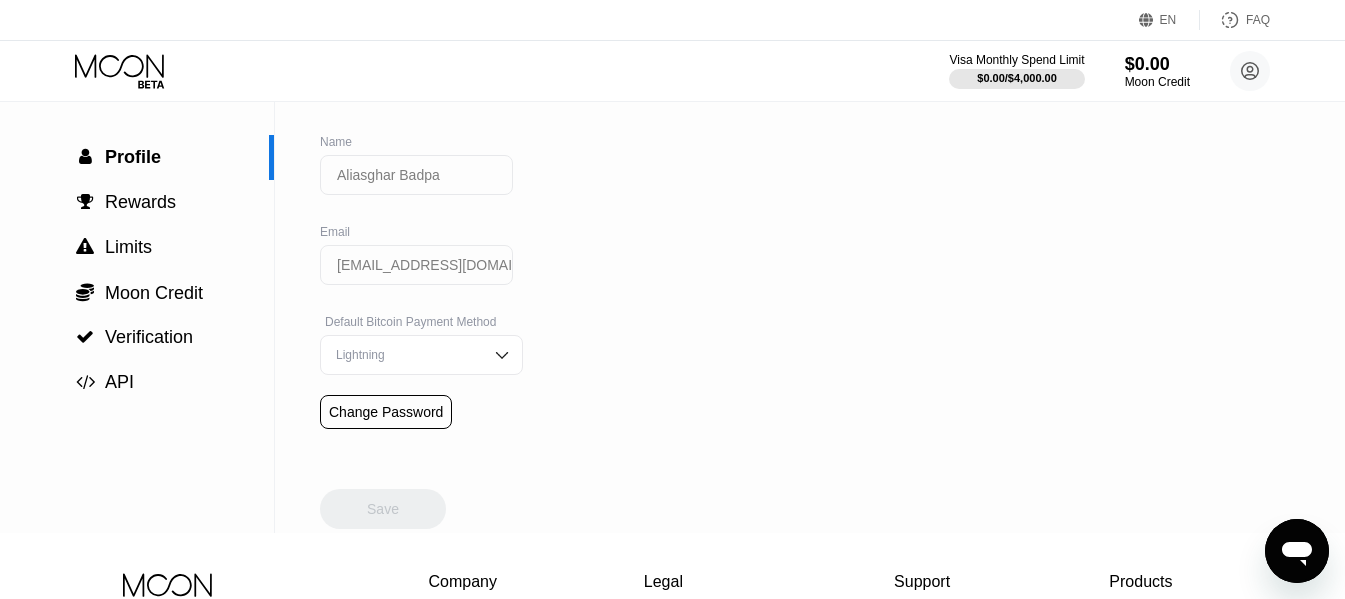 scroll, scrollTop: 100, scrollLeft: 0, axis: vertical 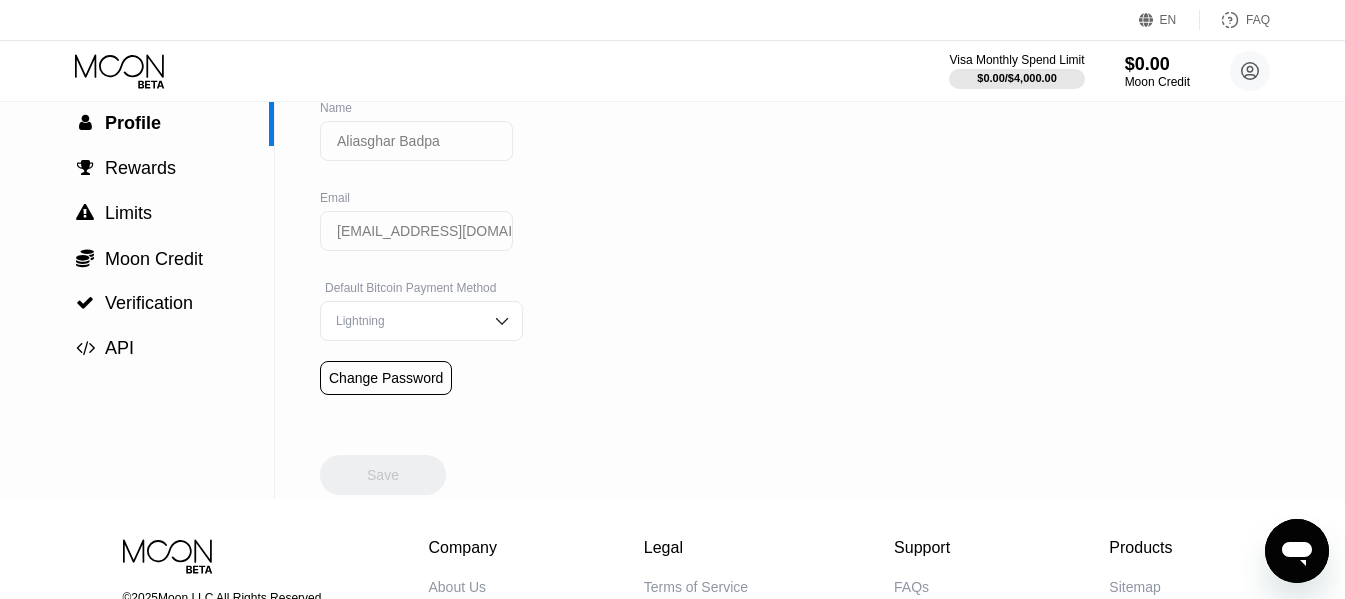 click on "Lightning" at bounding box center (421, 321) 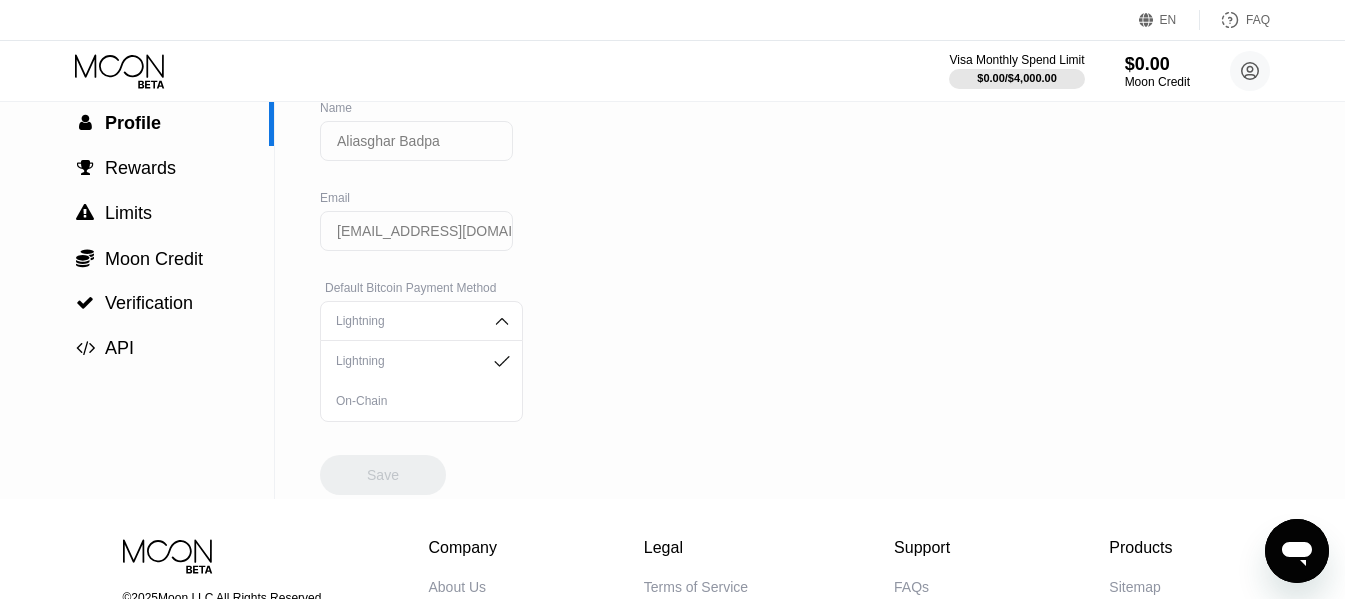 click on "Settings  Profile  Rewards  Limits  Moon Credit  Verification  API Profile Name Aliasghar Badpa Email aliasgharbadpa9645@gmail.com Default Bitcoin Payment Method Lightning Lightning On-Chain Change Password Save" at bounding box center [672, 250] 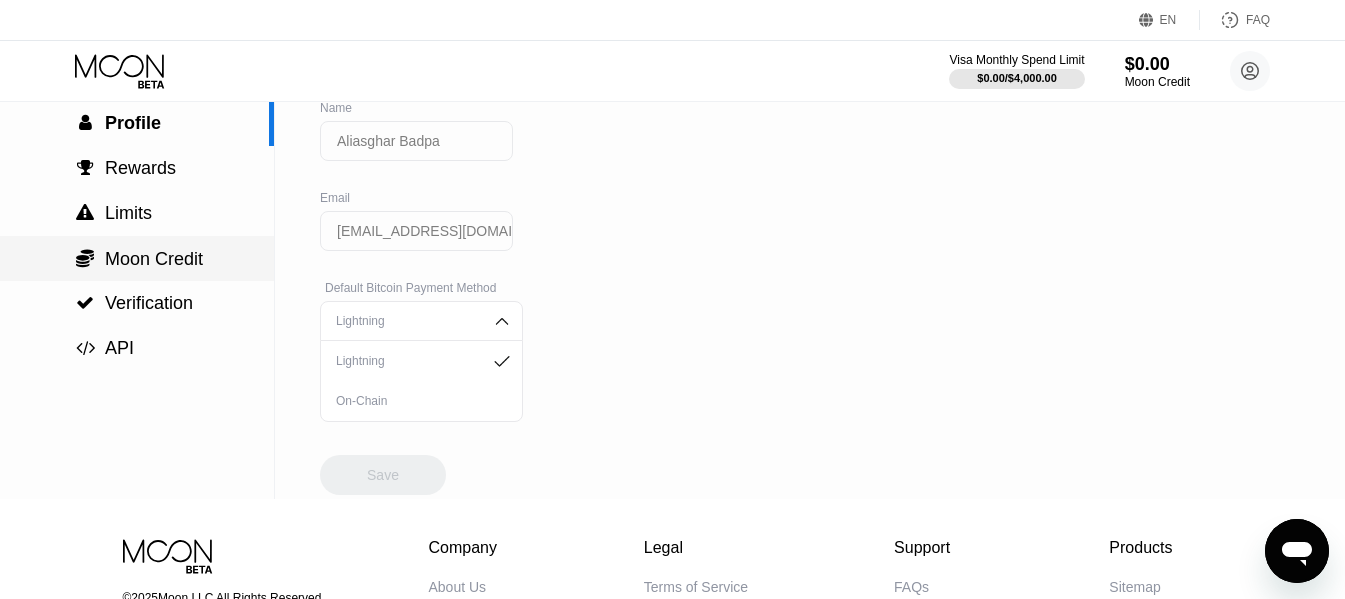 click on "Moon Credit" at bounding box center [154, 259] 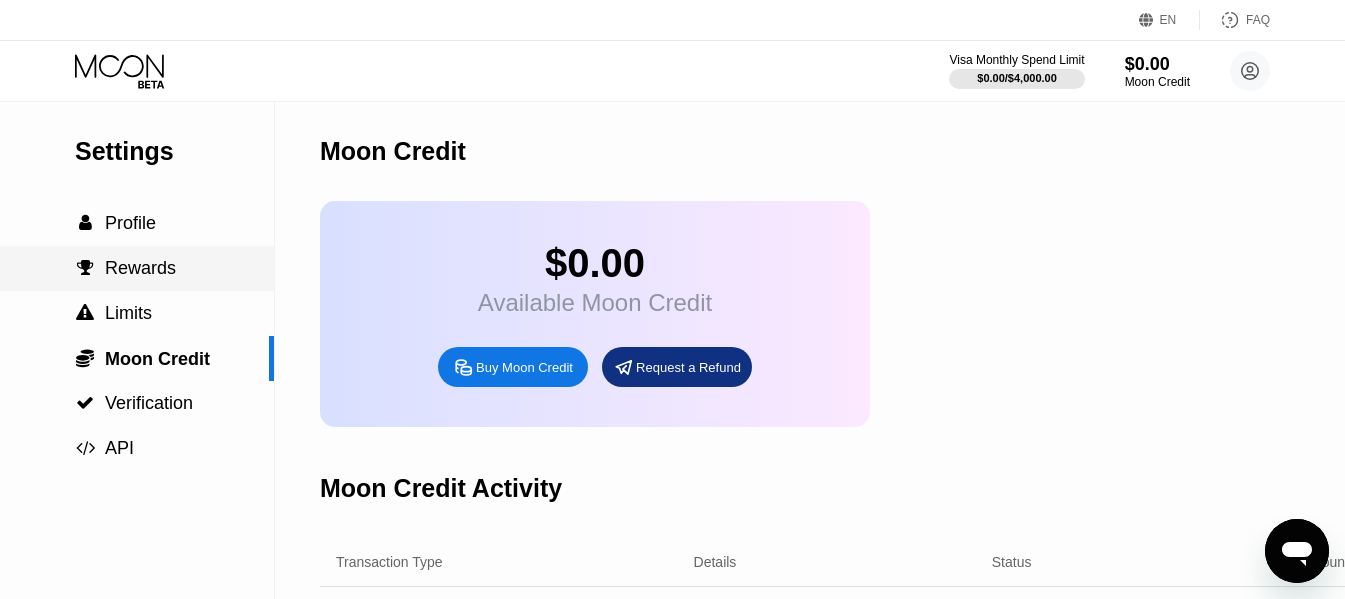 scroll, scrollTop: 0, scrollLeft: 0, axis: both 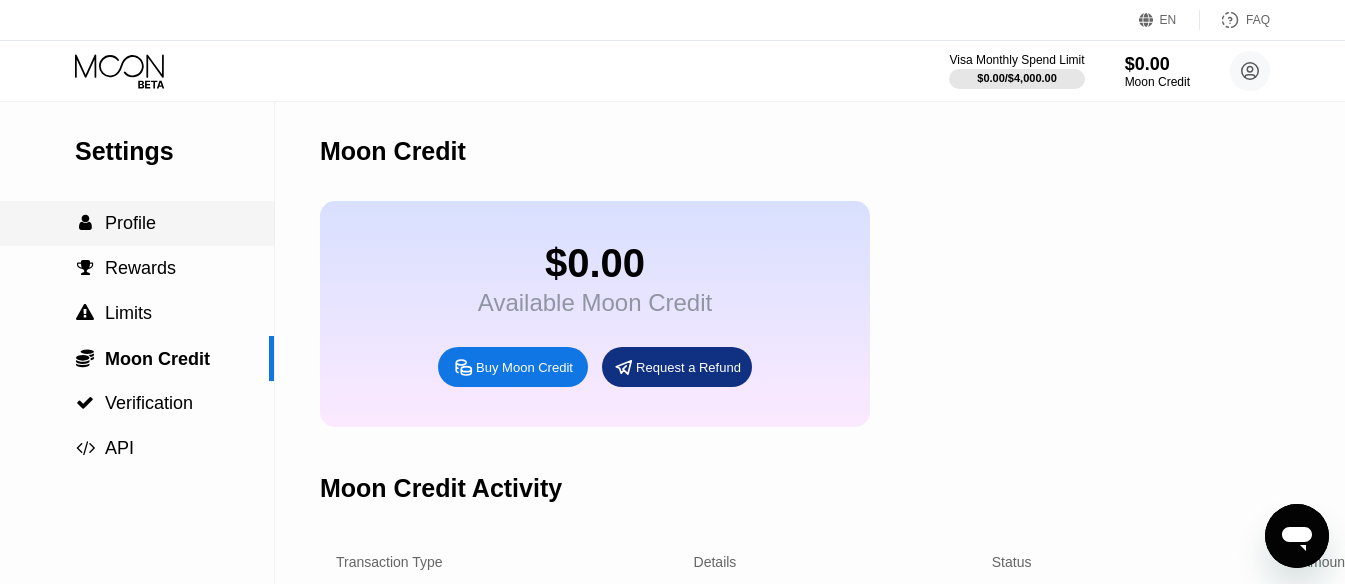 click on " Profile" at bounding box center (137, 223) 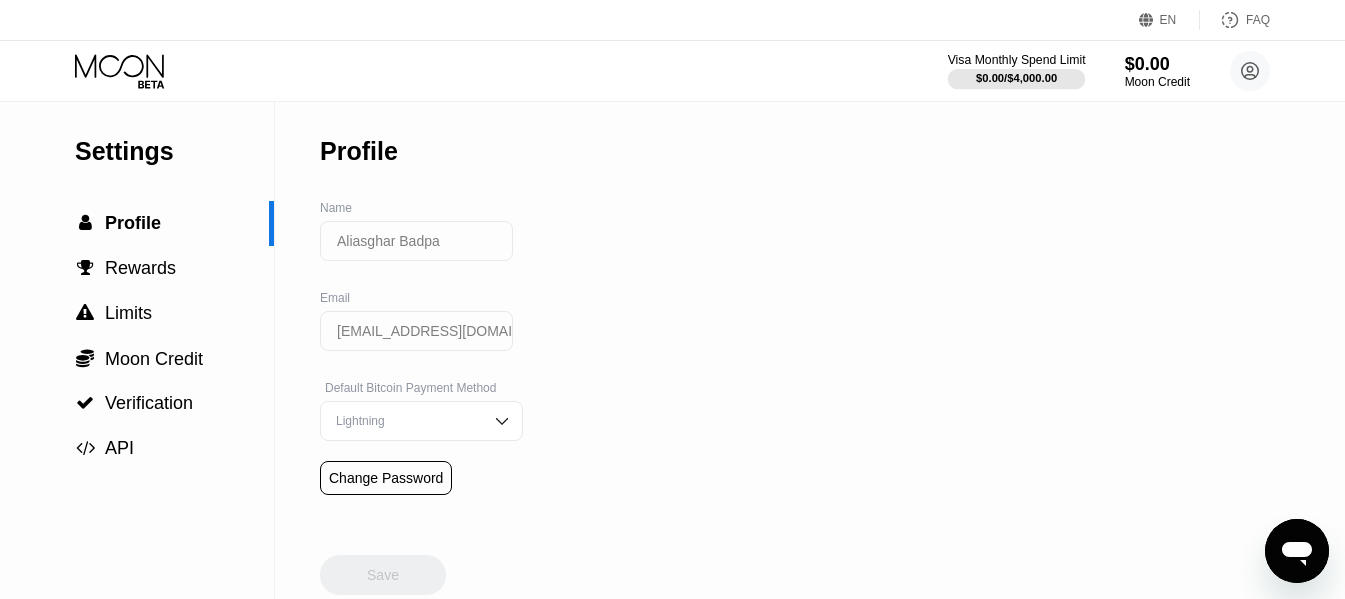 click at bounding box center [1017, 79] 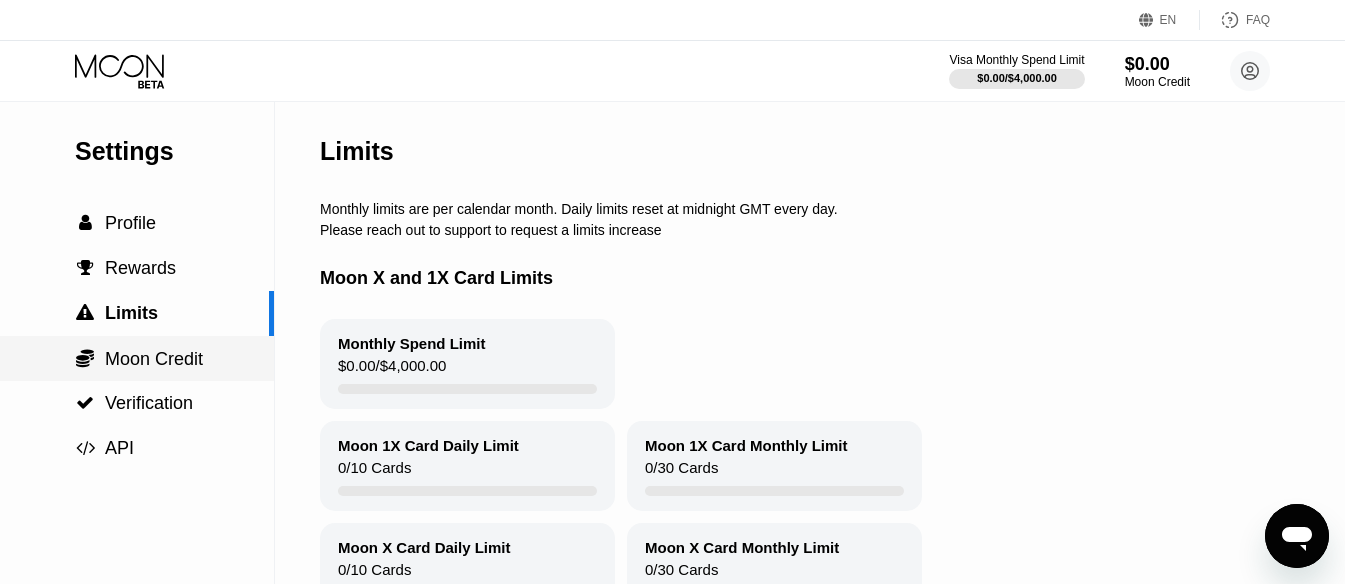 click on " Moon Credit" at bounding box center [137, 359] 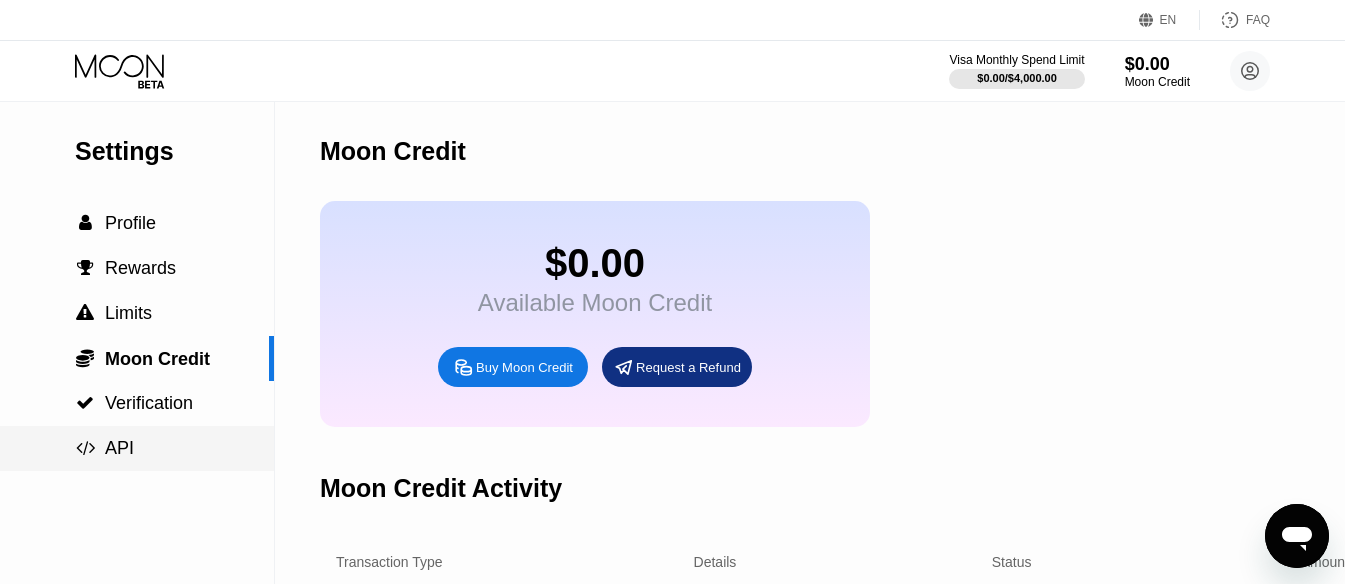 click on " API" at bounding box center [137, 448] 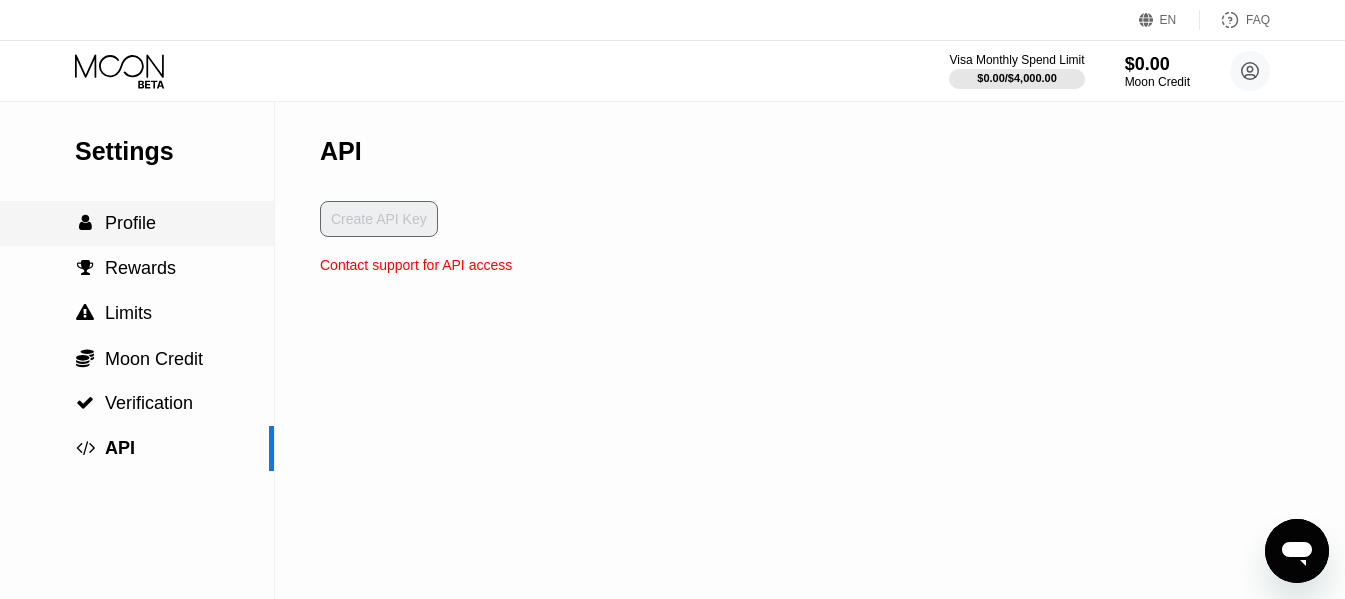 click on "Profile" at bounding box center [130, 223] 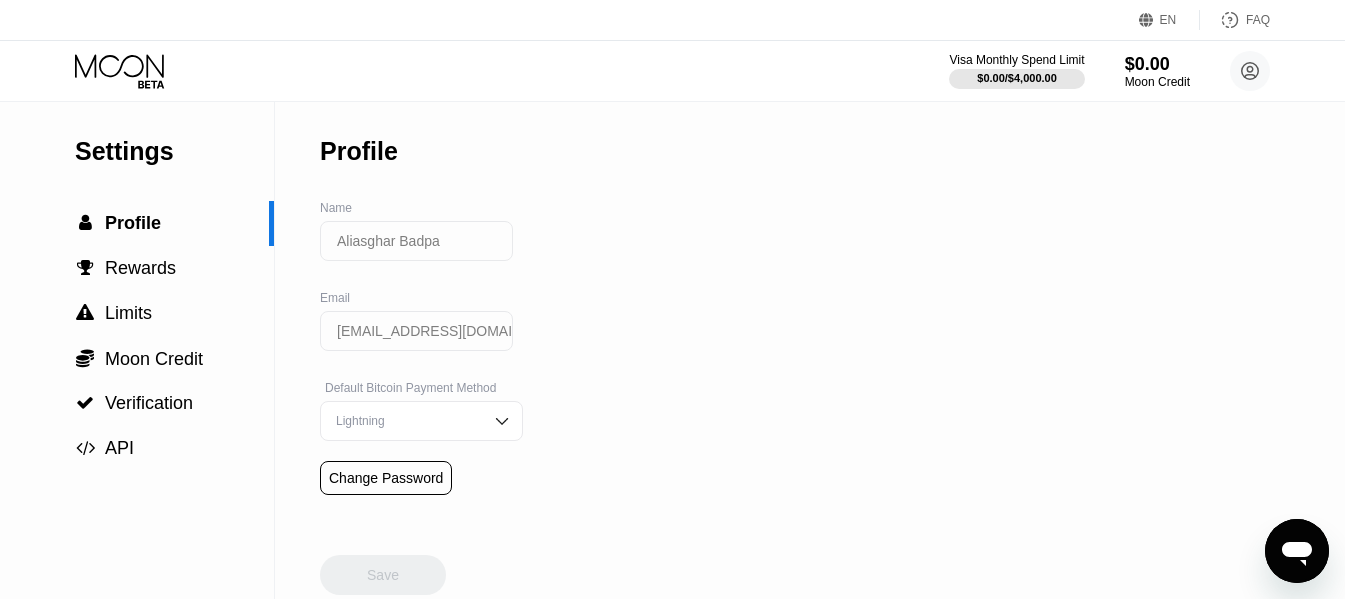 click 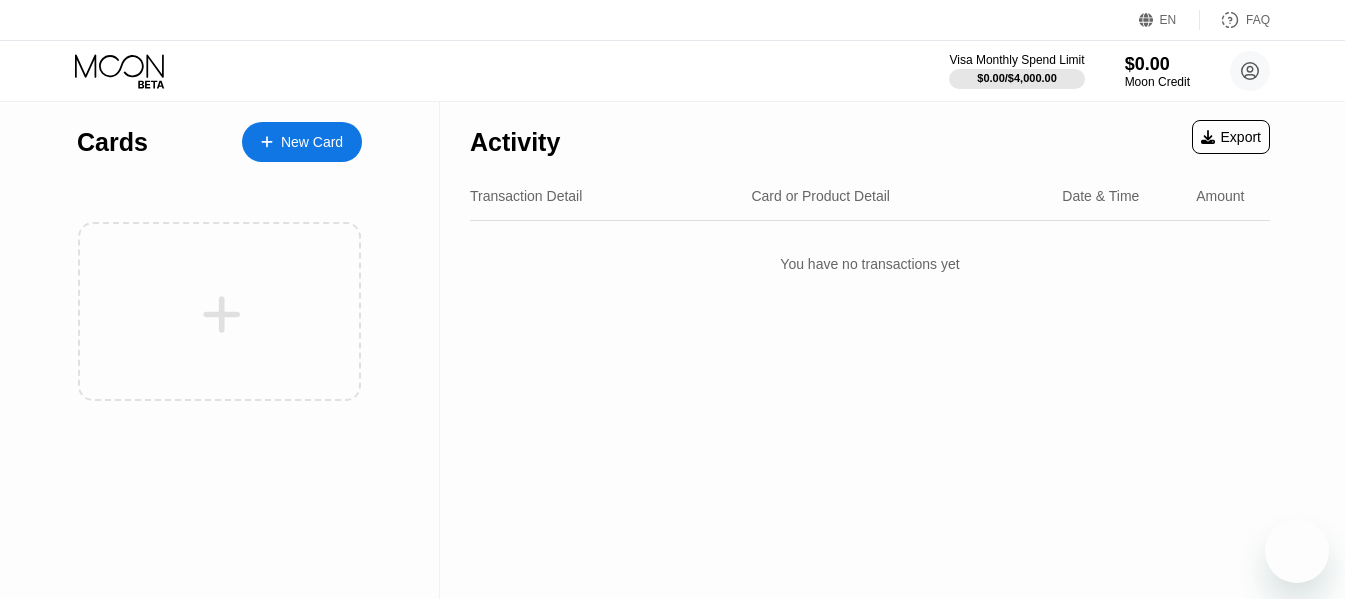 scroll, scrollTop: 0, scrollLeft: 0, axis: both 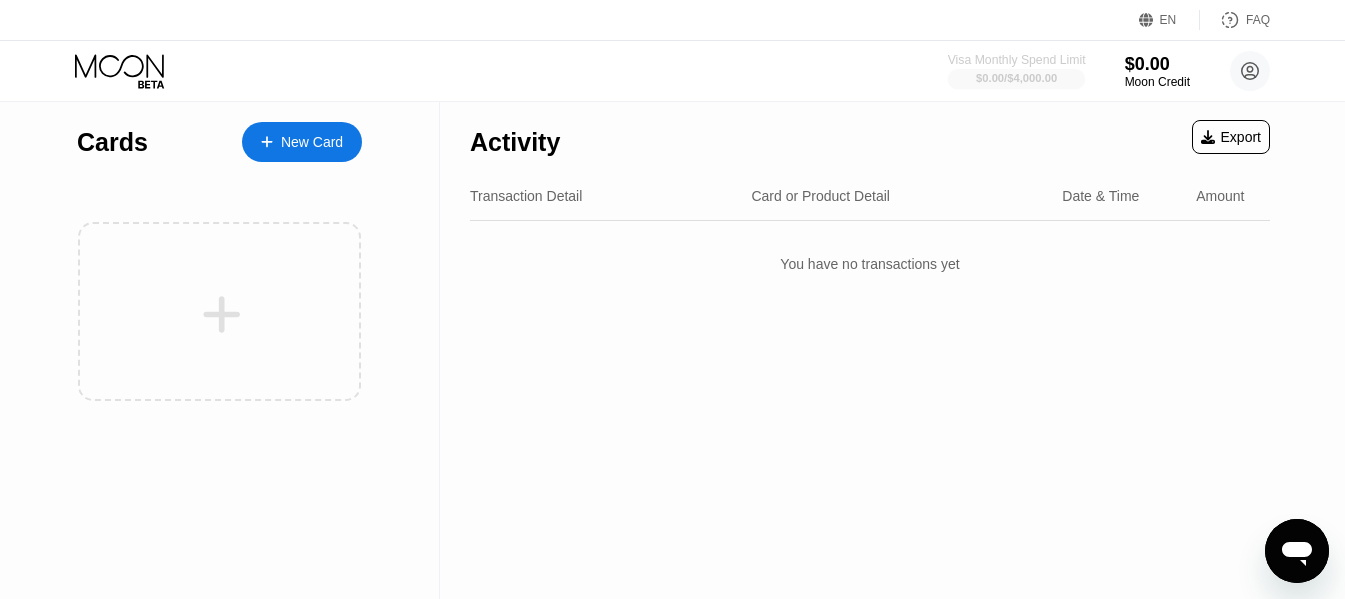 click on "Visa Monthly Spend Limit" at bounding box center (1017, 60) 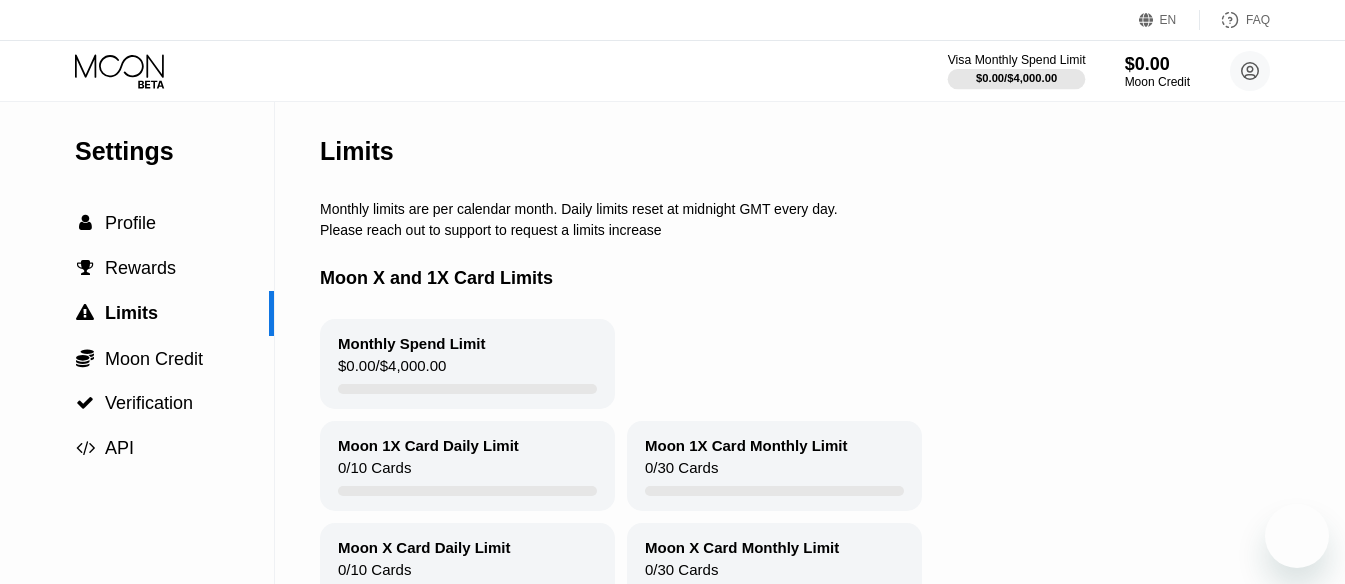 scroll, scrollTop: 0, scrollLeft: 0, axis: both 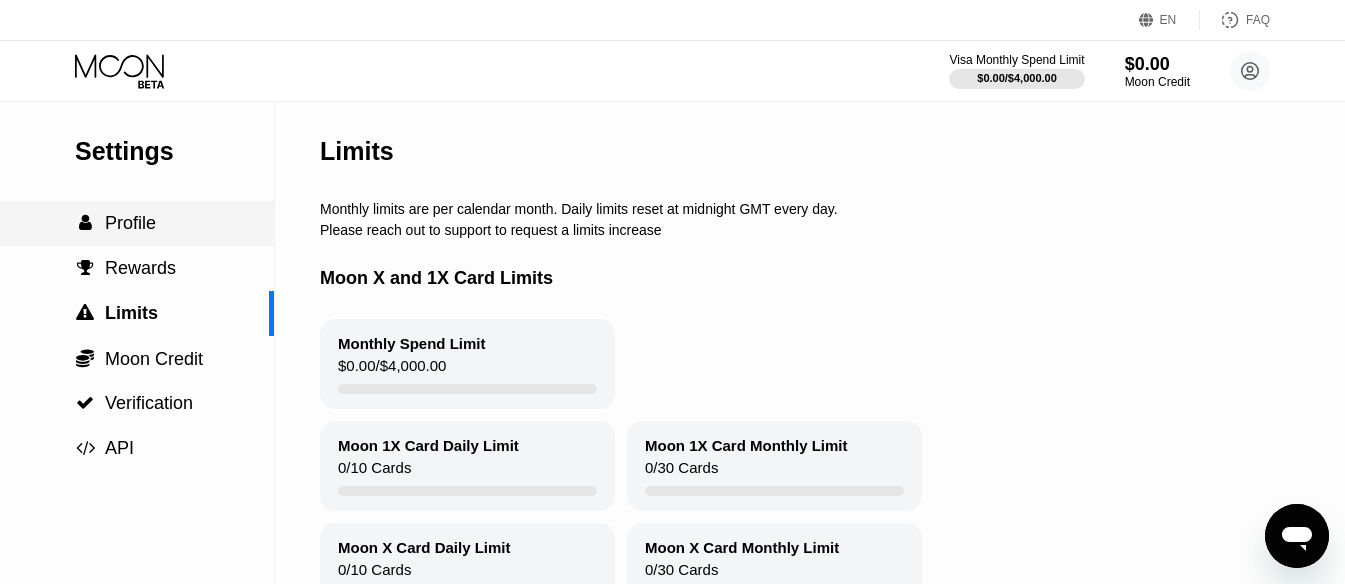 click on " Profile" at bounding box center (137, 223) 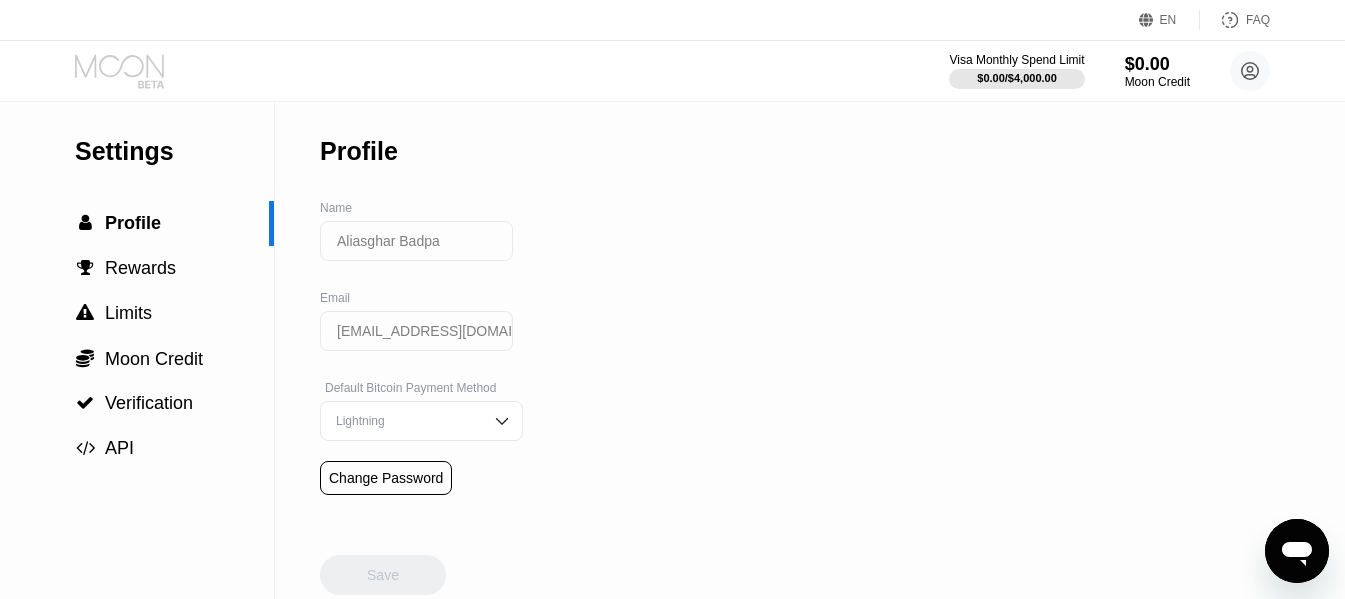 click 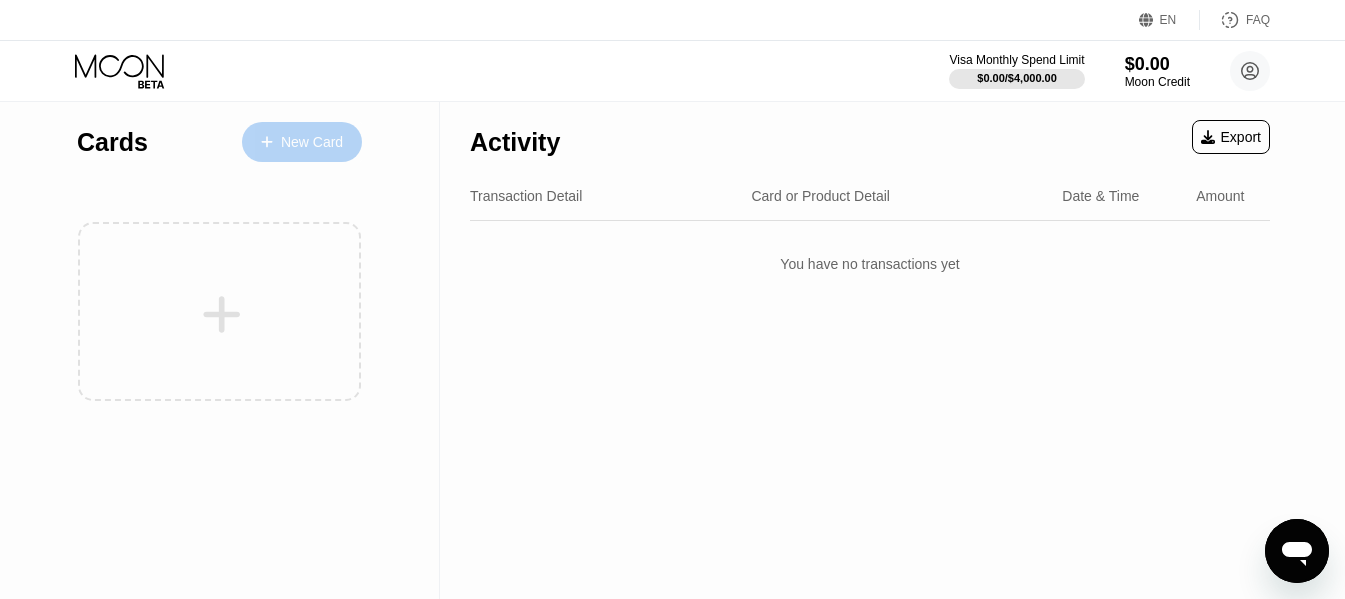 click on "New Card" at bounding box center (302, 142) 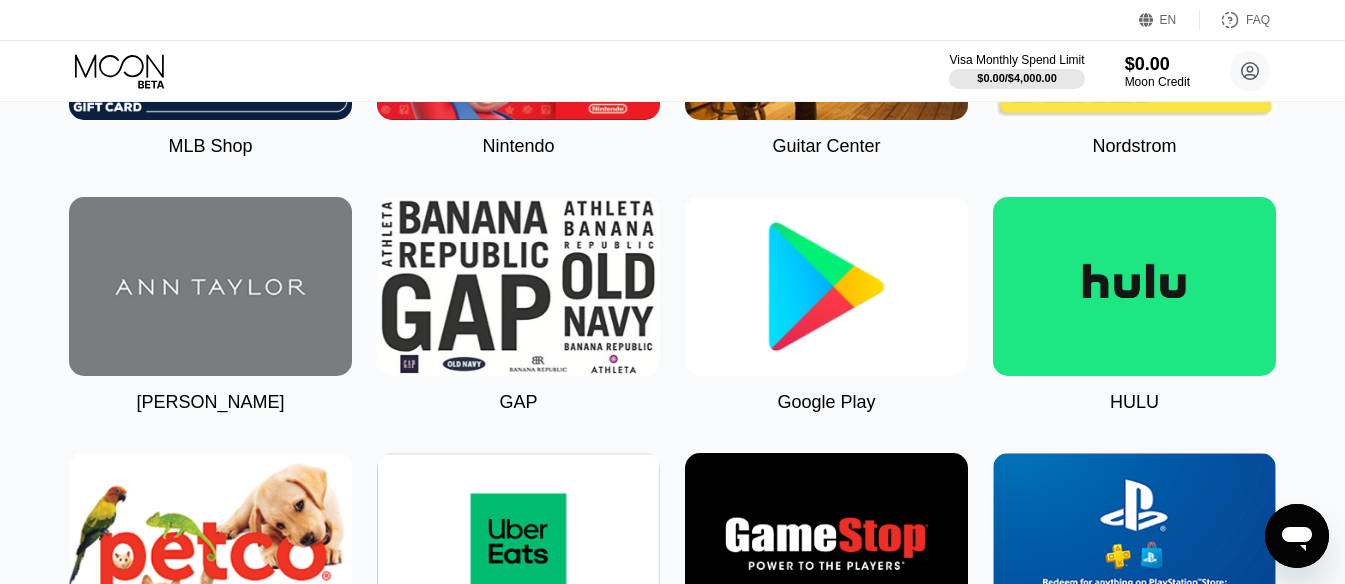 scroll, scrollTop: 1000, scrollLeft: 0, axis: vertical 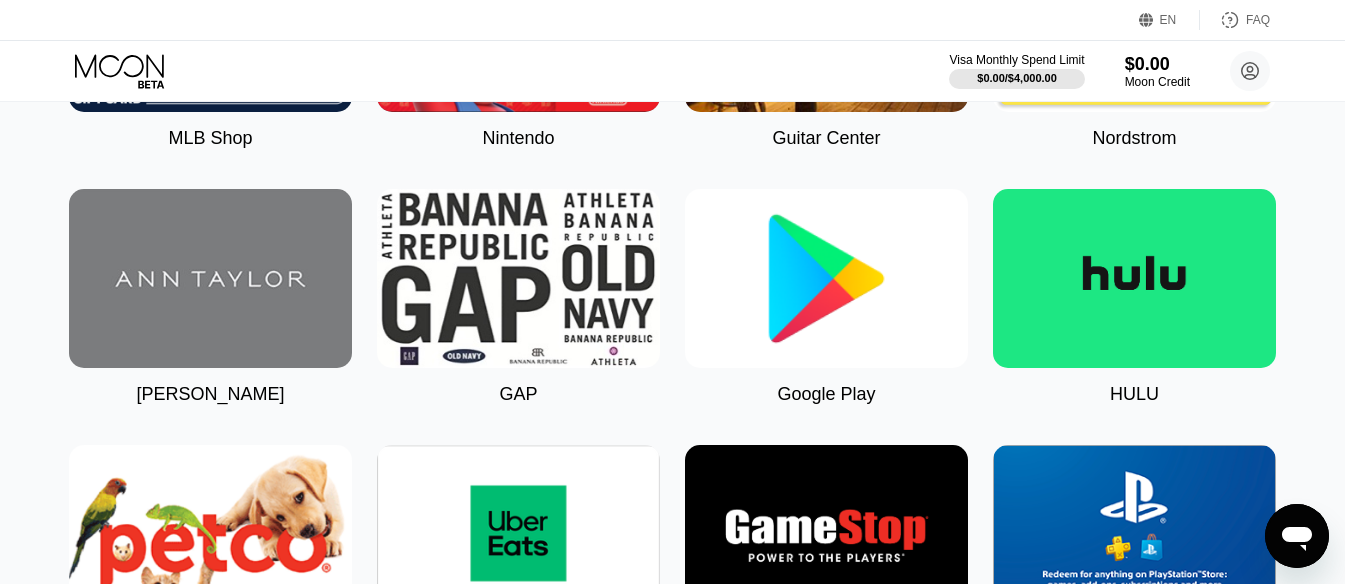 click at bounding box center [826, 278] 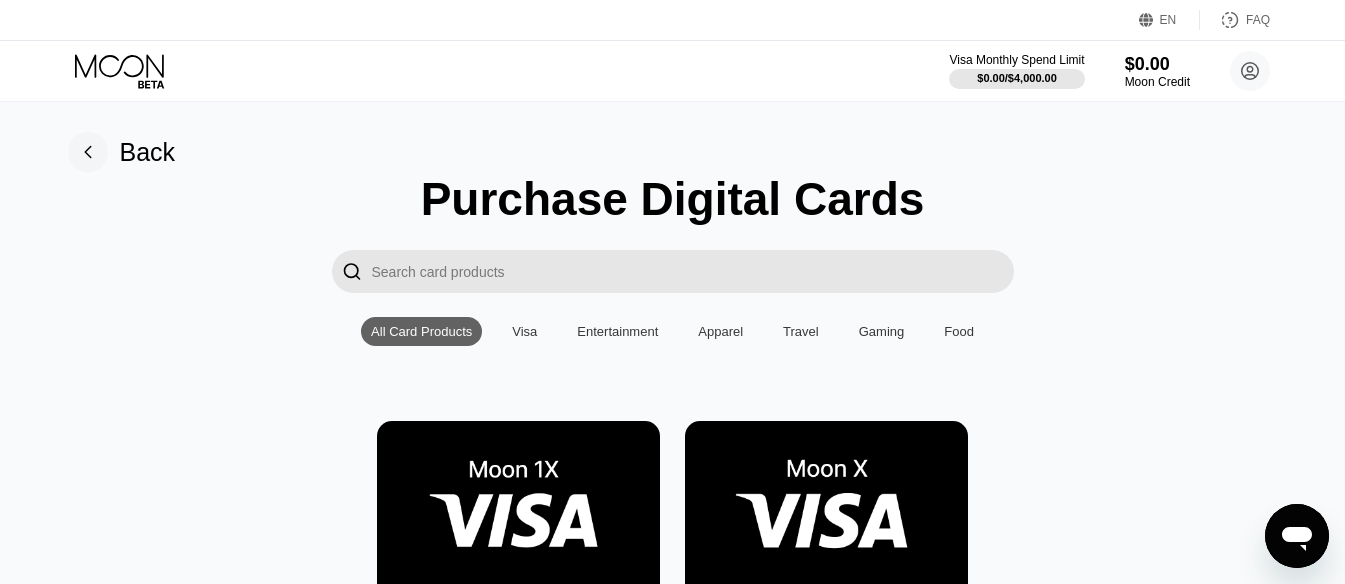 type on "0" 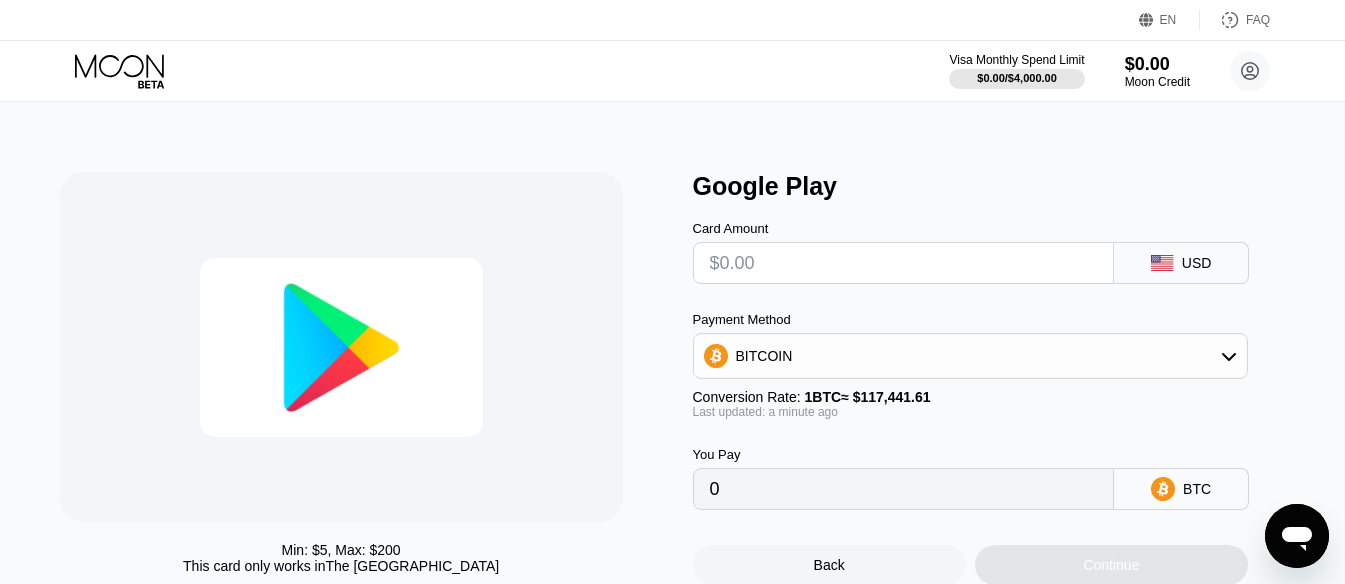 click at bounding box center [904, 263] 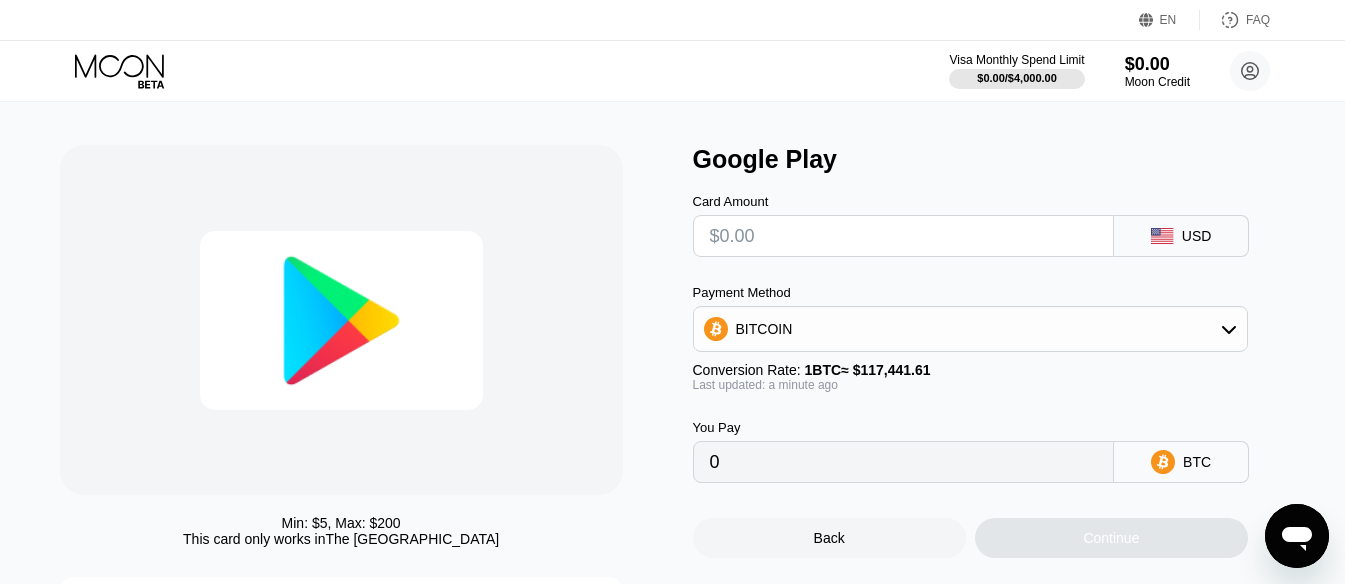 scroll, scrollTop: 0, scrollLeft: 0, axis: both 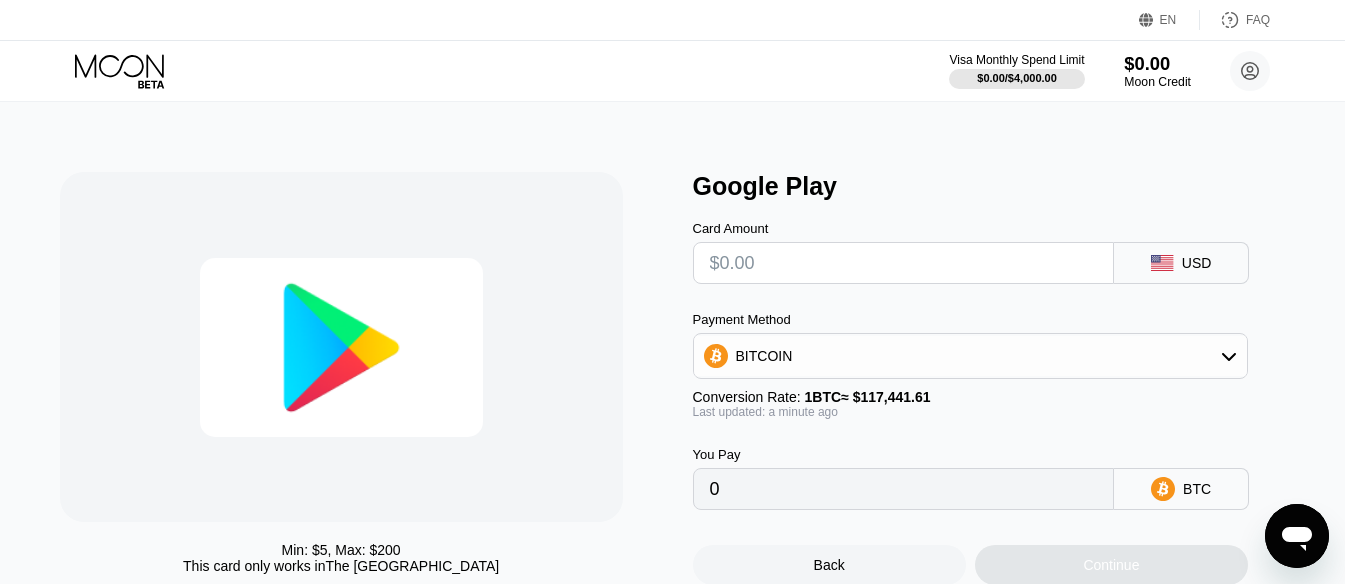 click on "$0.00" at bounding box center [1157, 63] 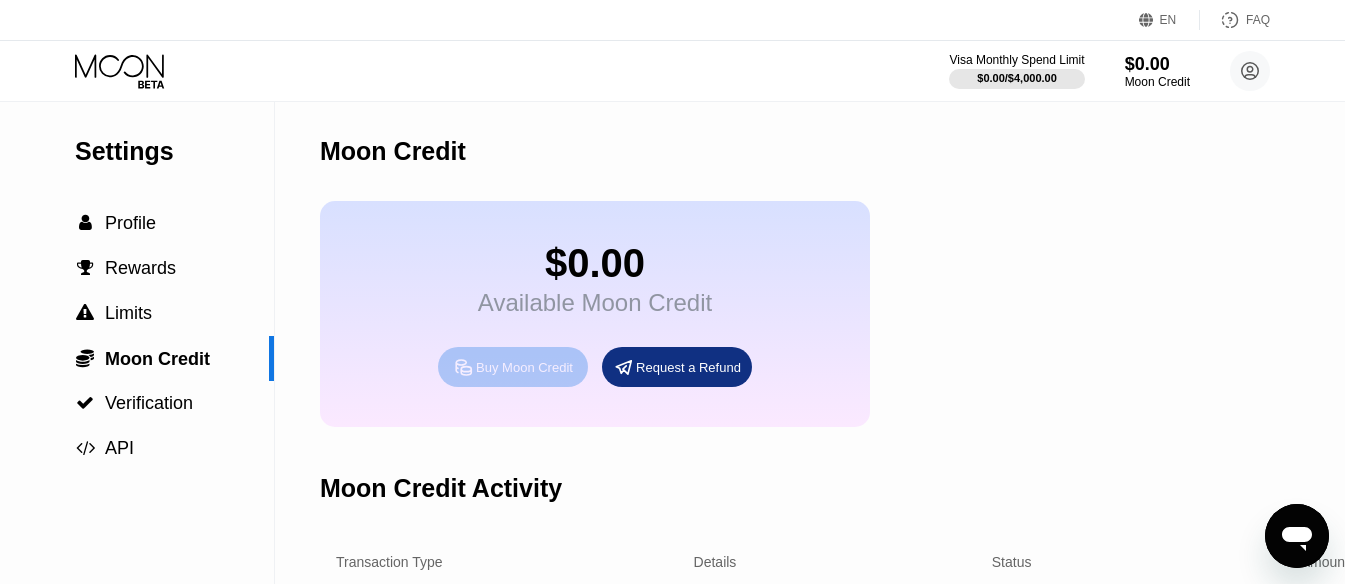 click on "Buy Moon Credit" at bounding box center (524, 367) 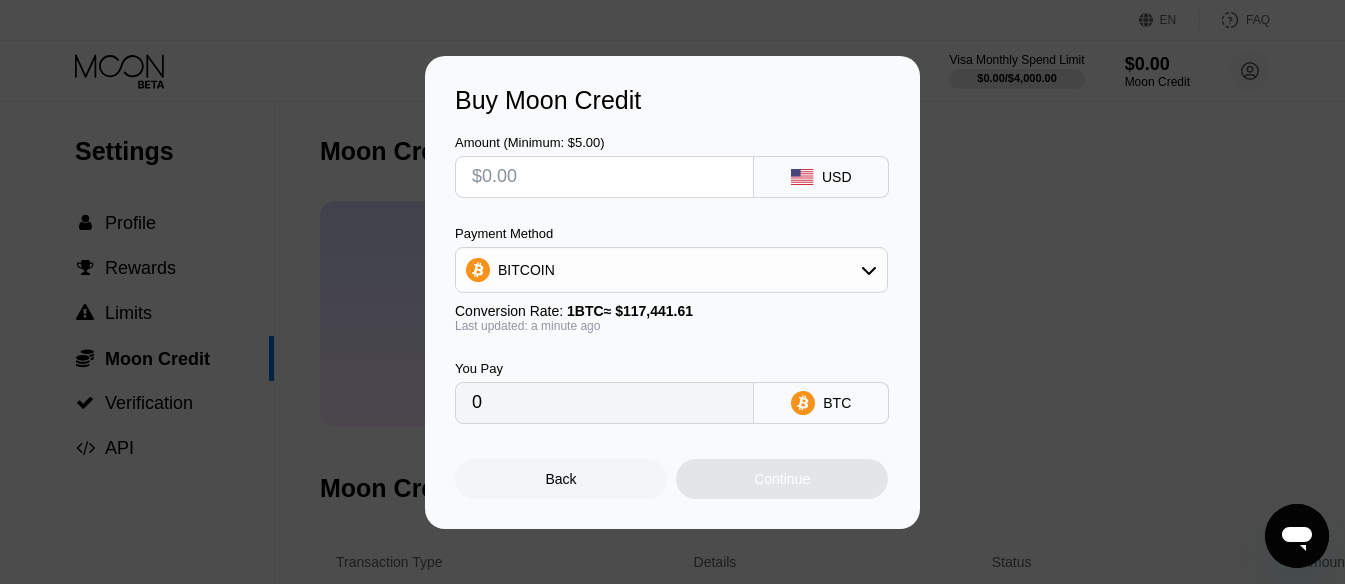 click on "BITCOIN" at bounding box center [671, 270] 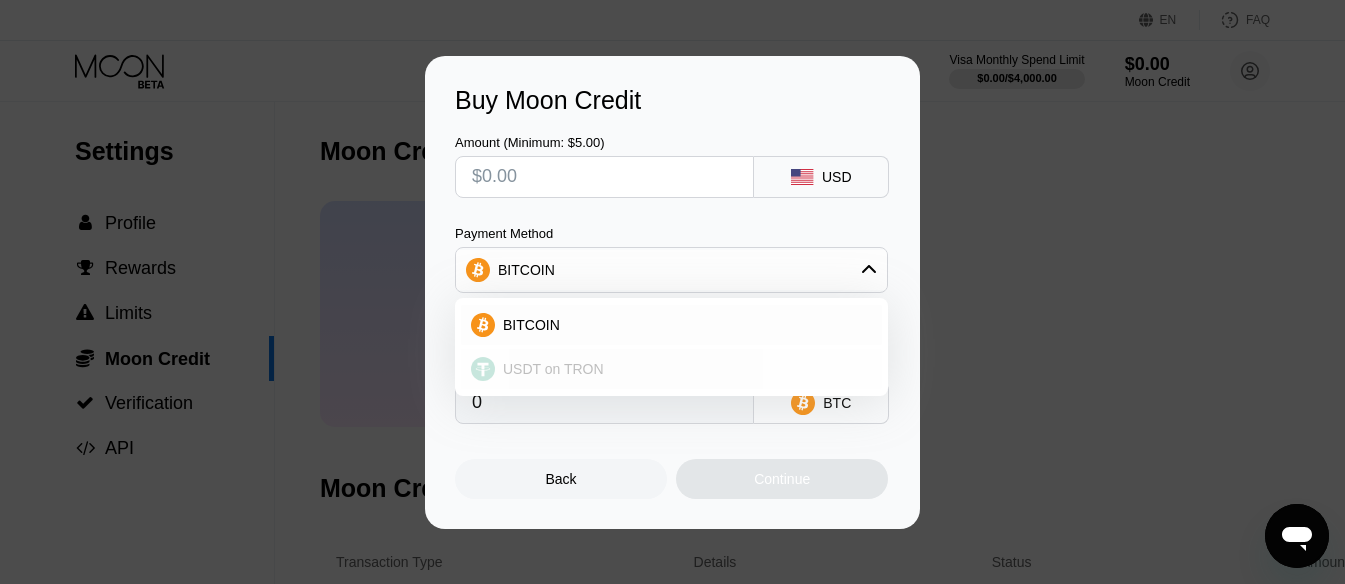 click on "USDT on TRON" at bounding box center (683, 369) 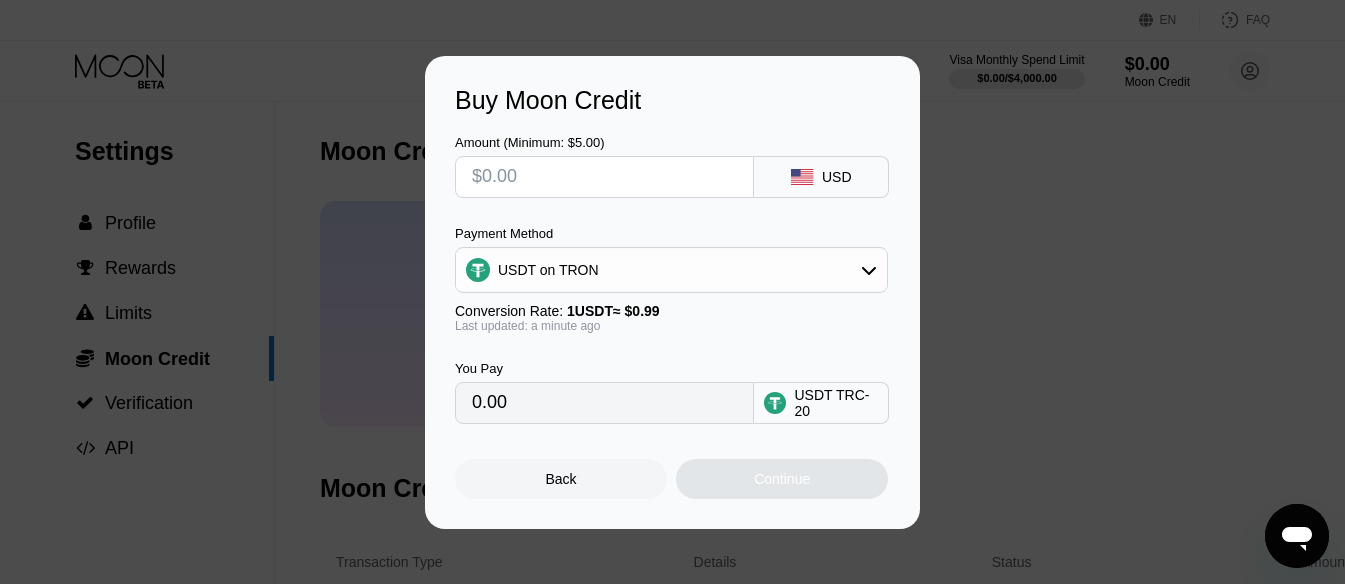 click at bounding box center [604, 177] 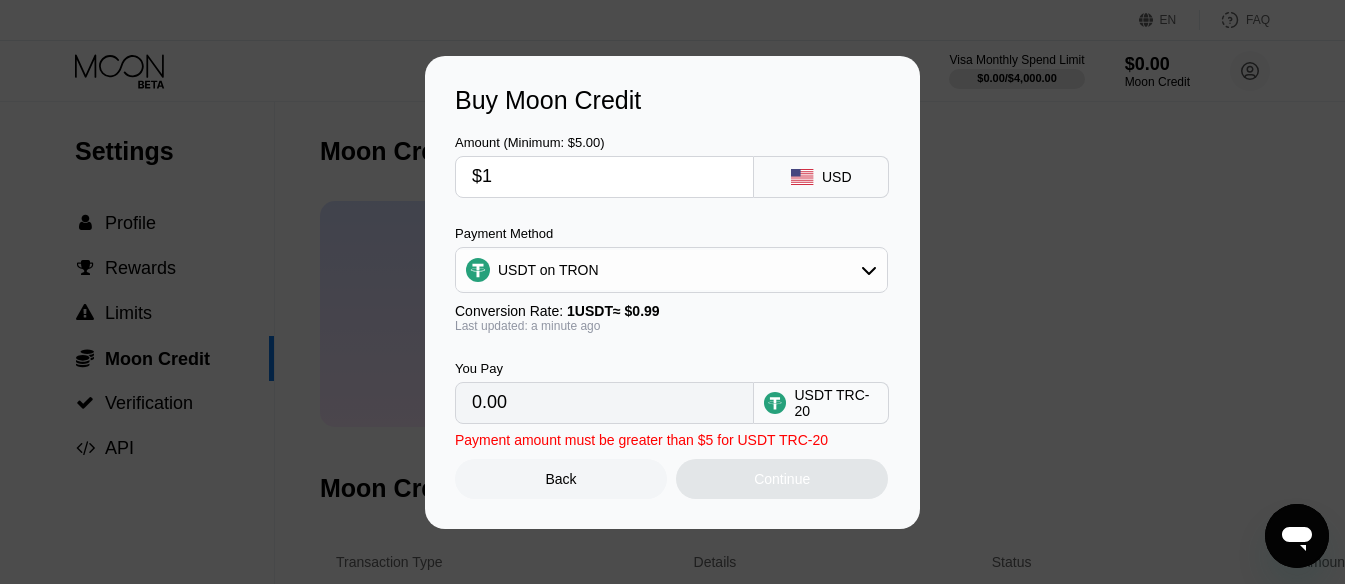 type on "1.01" 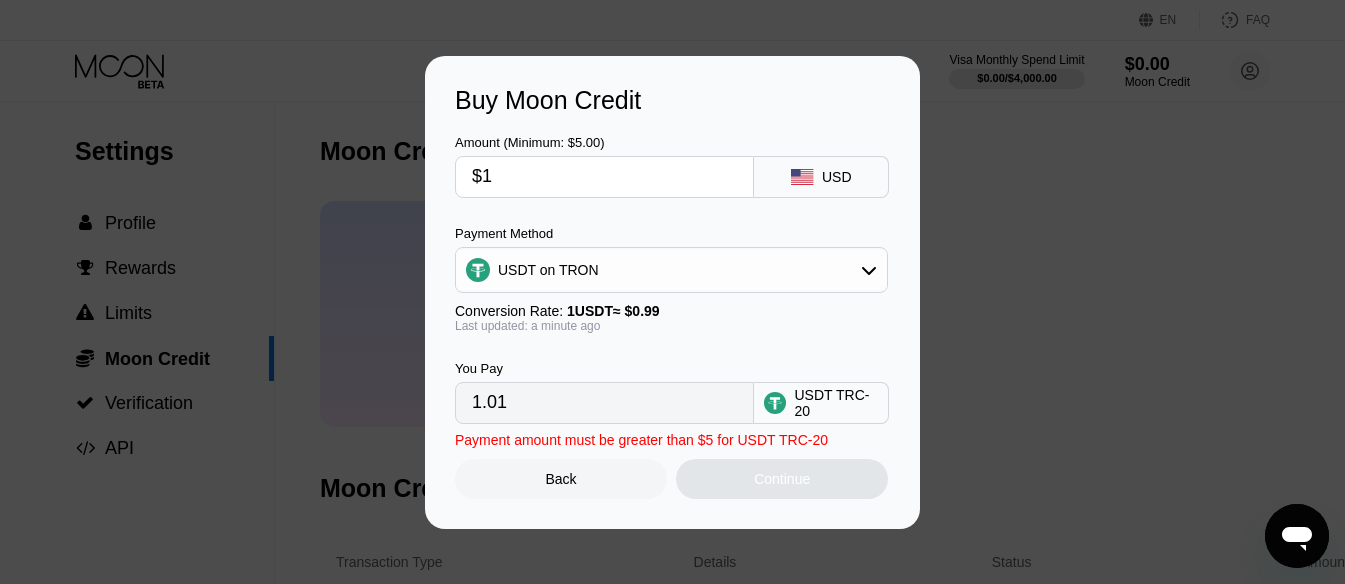 type on "$15" 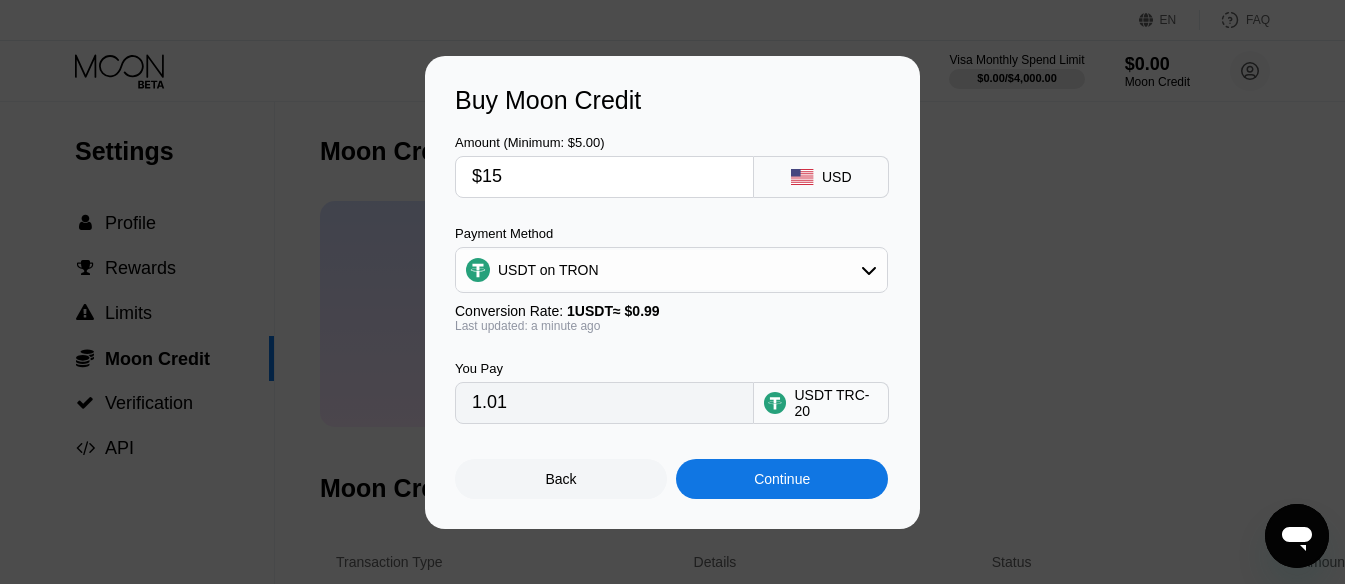 type on "15.15" 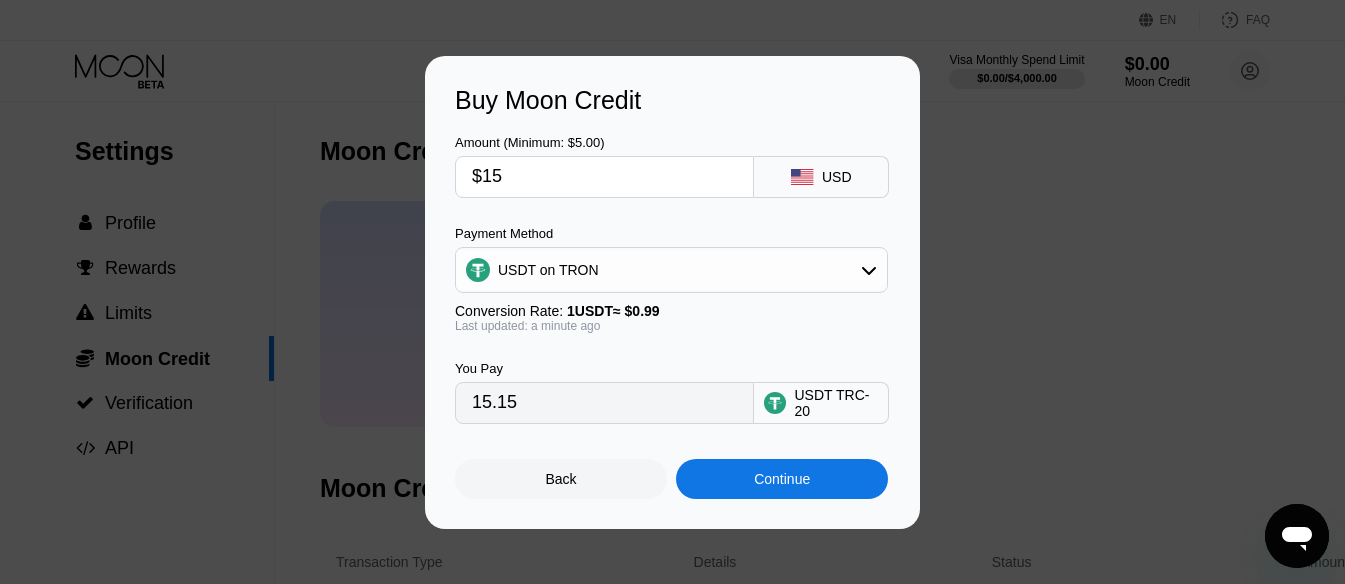 type on "$150" 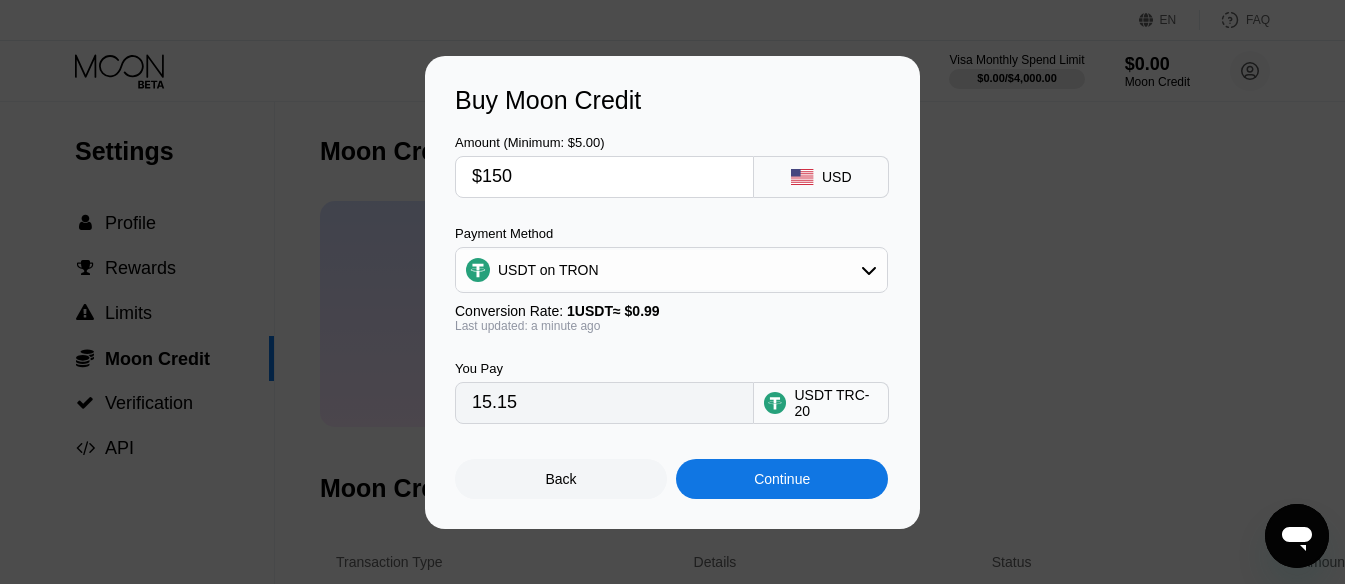 type on "151.52" 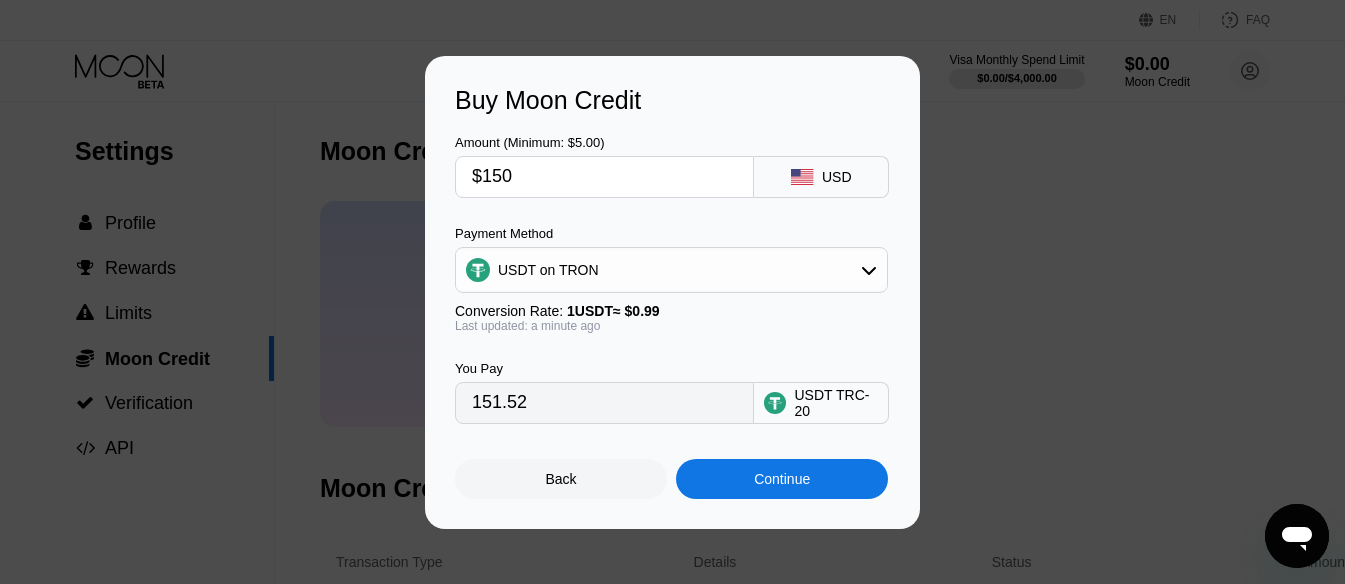 type on "$150" 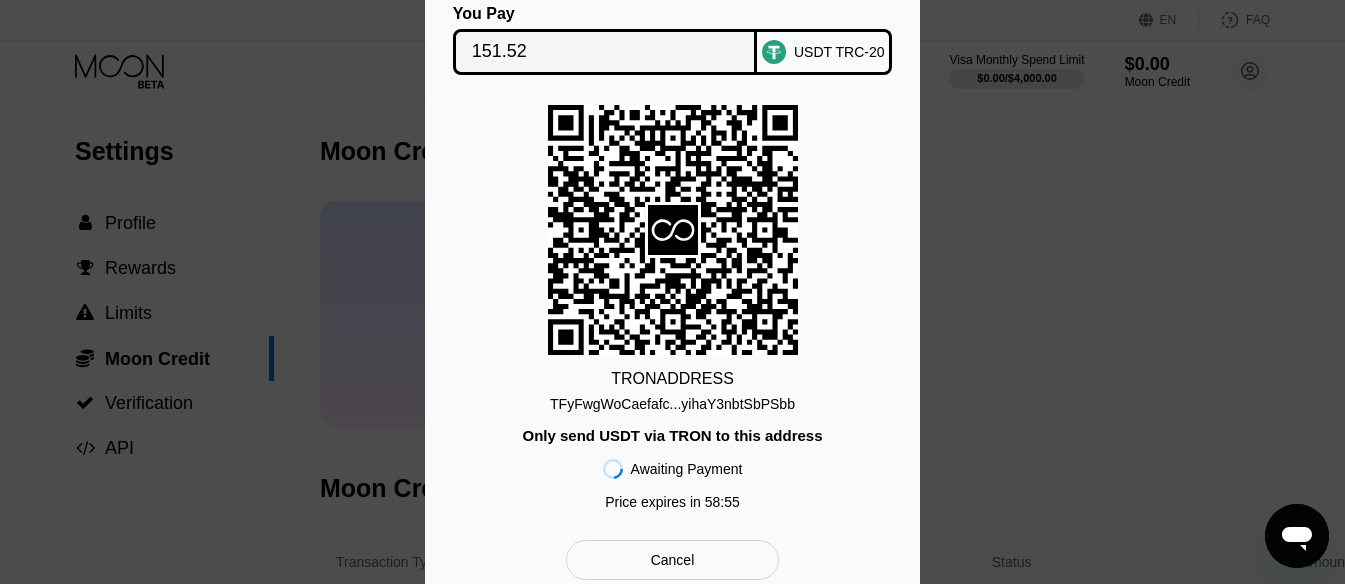 click on "TFyFwgWoCaefafc...yihaY3nbtSbPSbb" at bounding box center [672, 404] 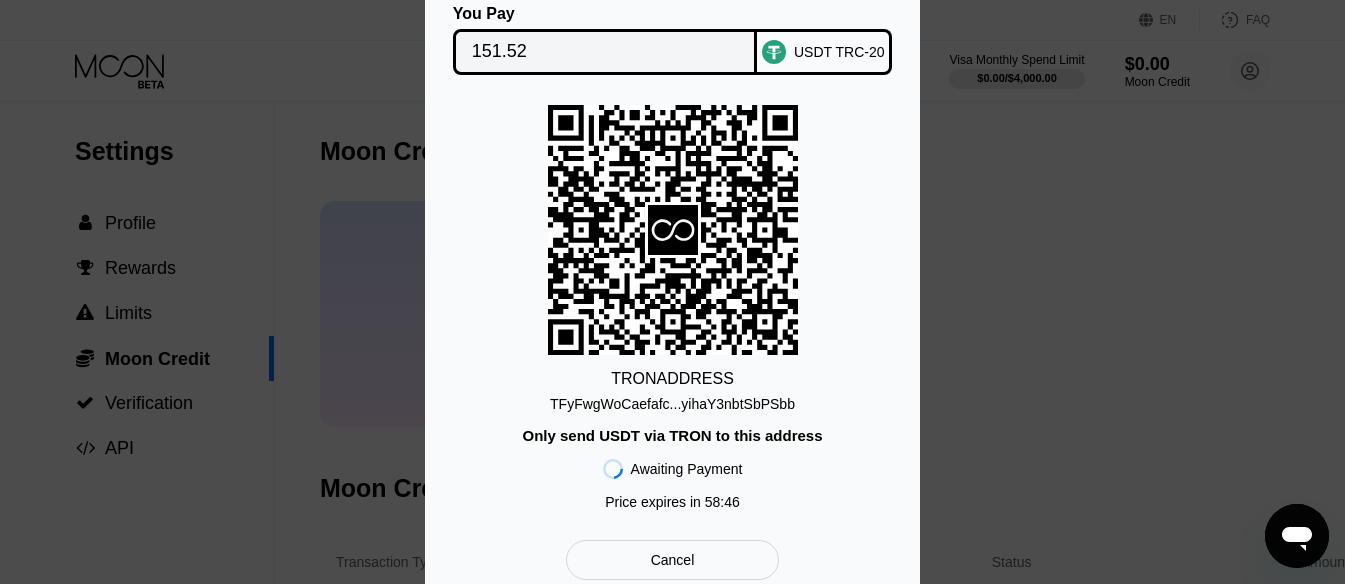 click on "Cancel" at bounding box center (673, 560) 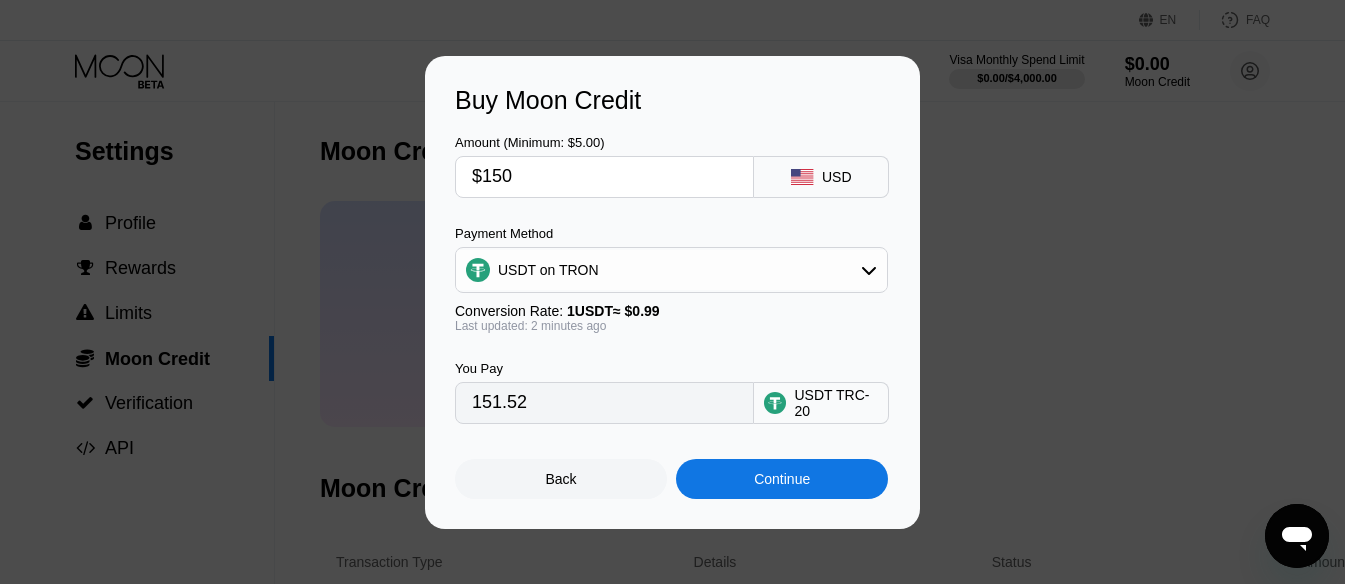 click on "Back" at bounding box center [561, 479] 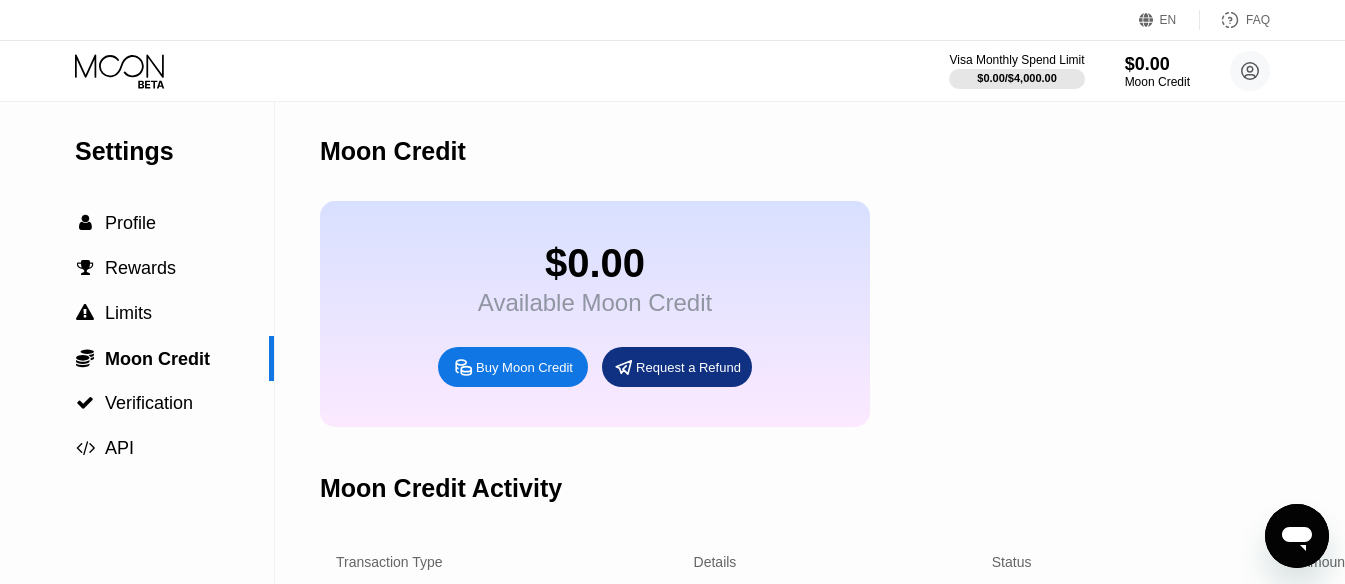scroll, scrollTop: 0, scrollLeft: 0, axis: both 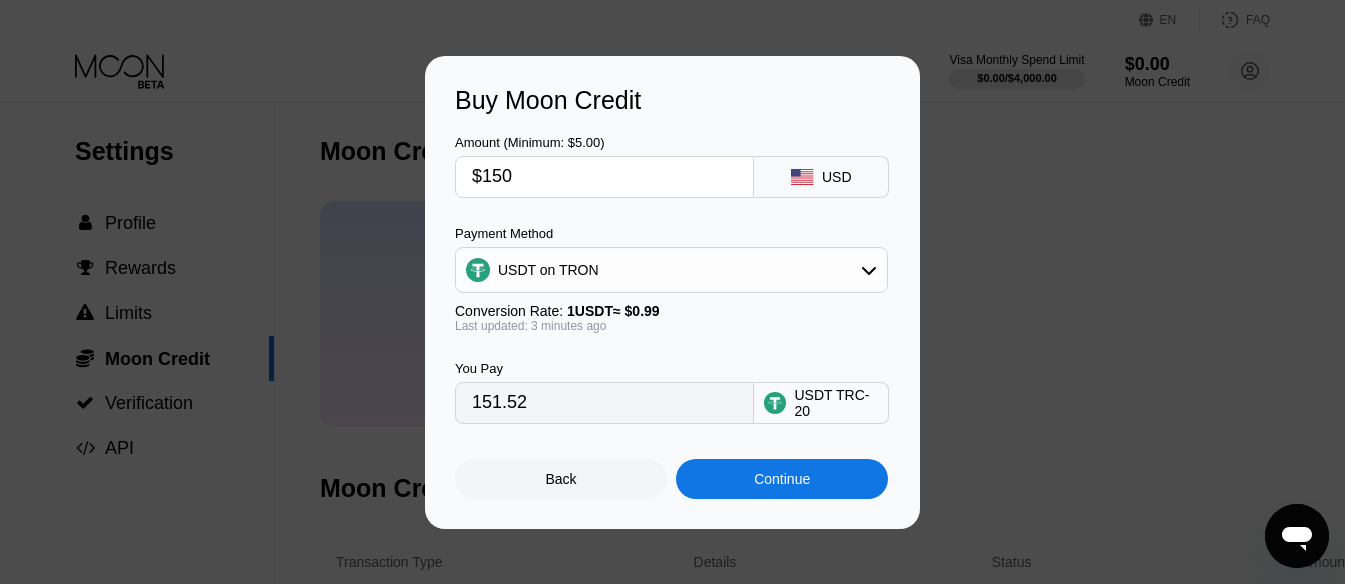 click on "Back" at bounding box center [561, 479] 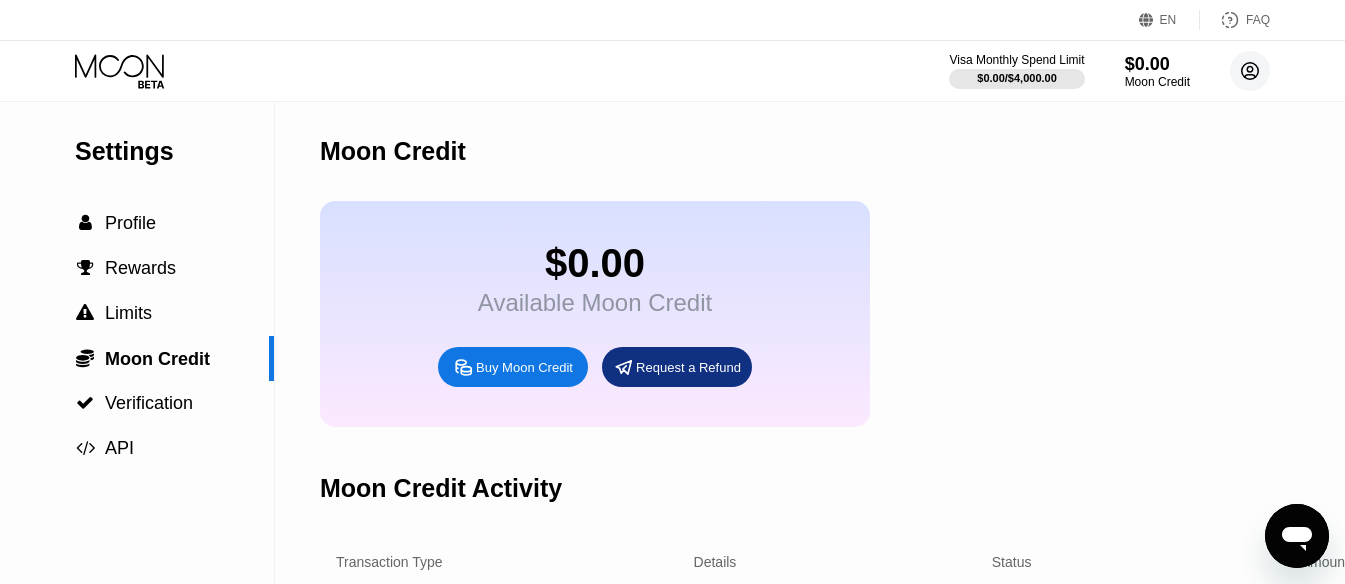 click 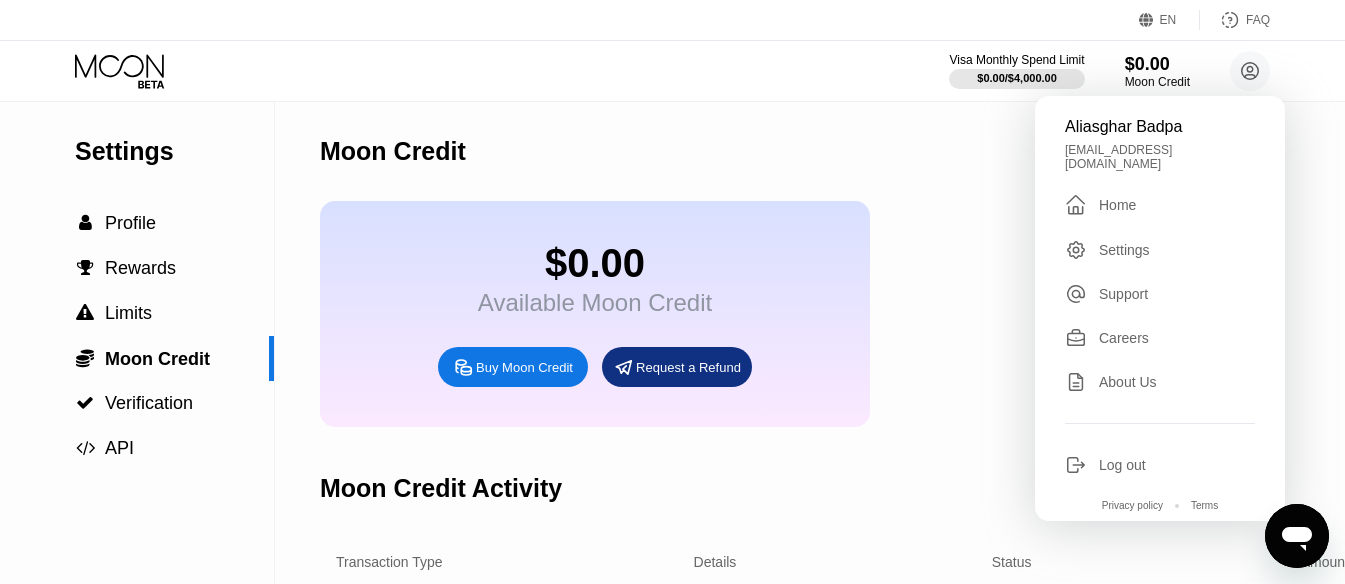 click on "Log out" at bounding box center (1160, 465) 